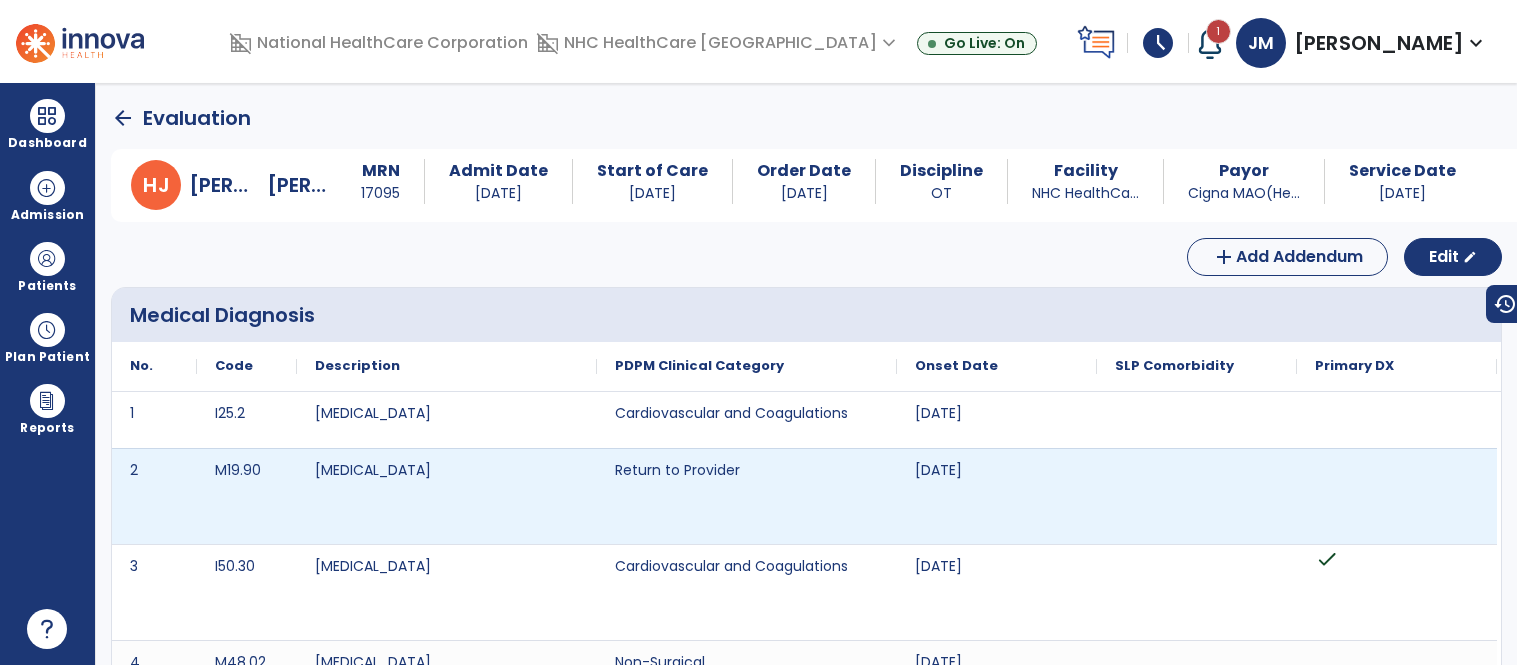 scroll, scrollTop: 0, scrollLeft: 0, axis: both 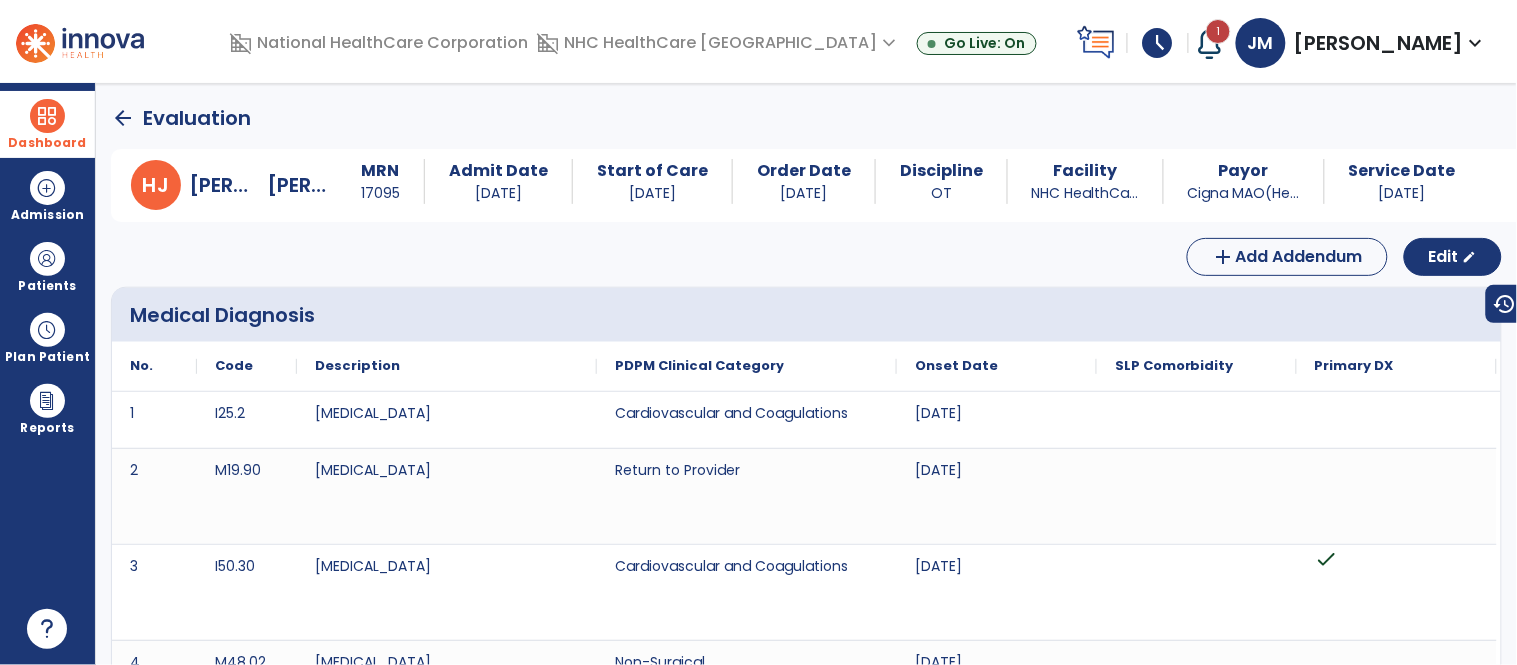 click on "Dashboard" at bounding box center [47, 143] 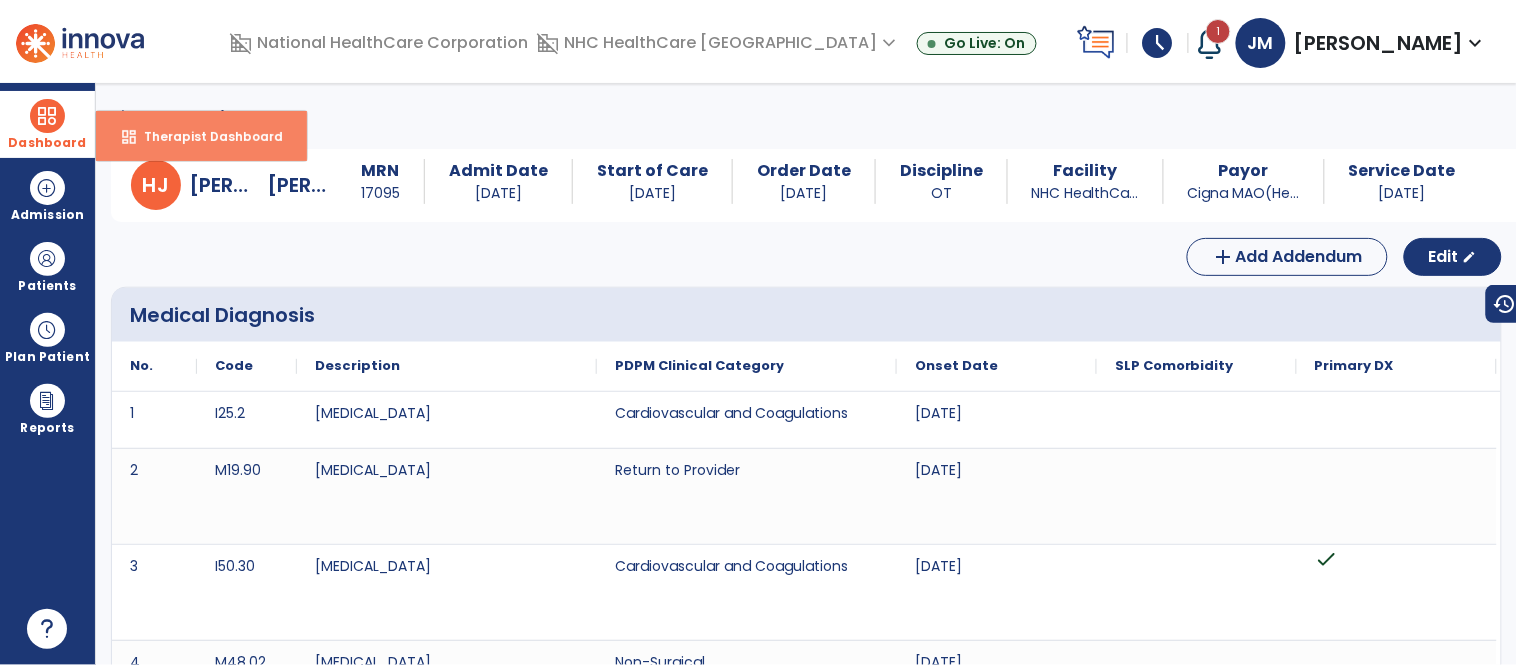 click on "dashboard  Therapist Dashboard" at bounding box center (201, 136) 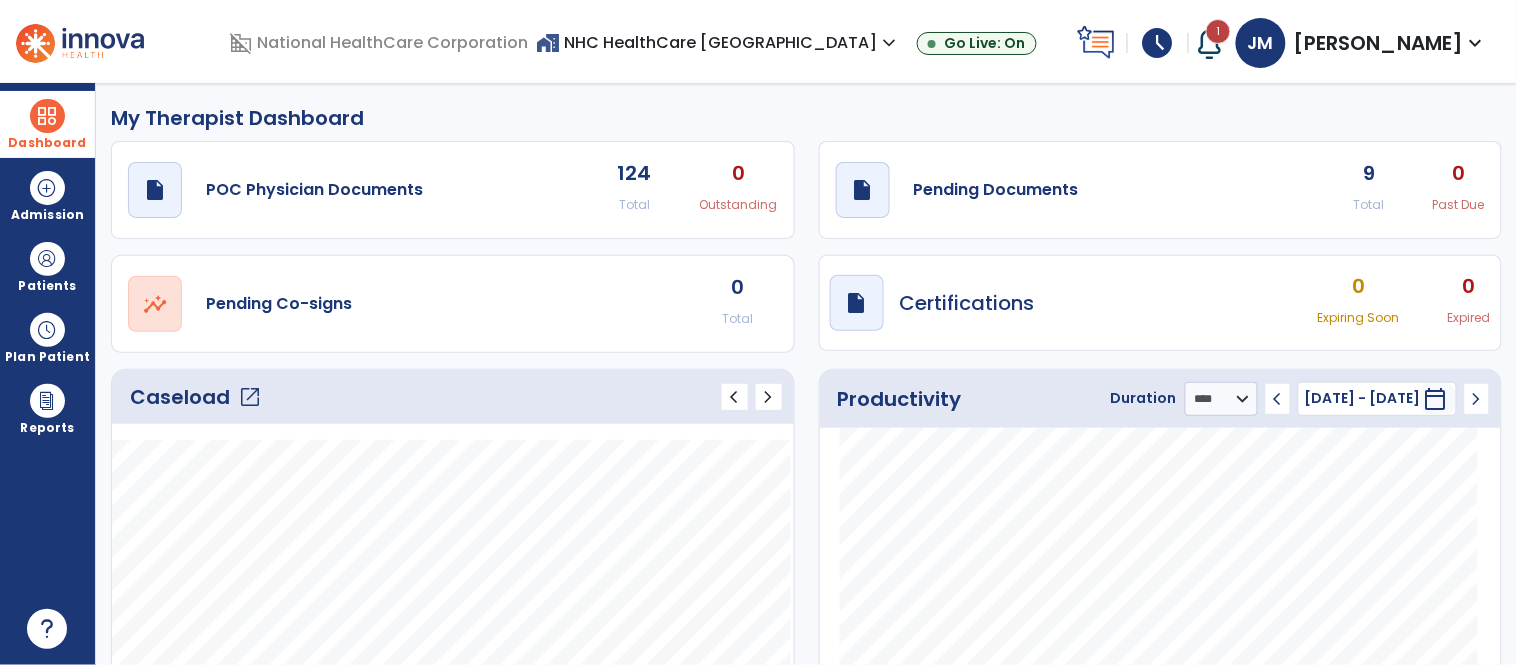 click on "Caseload   open_in_new" 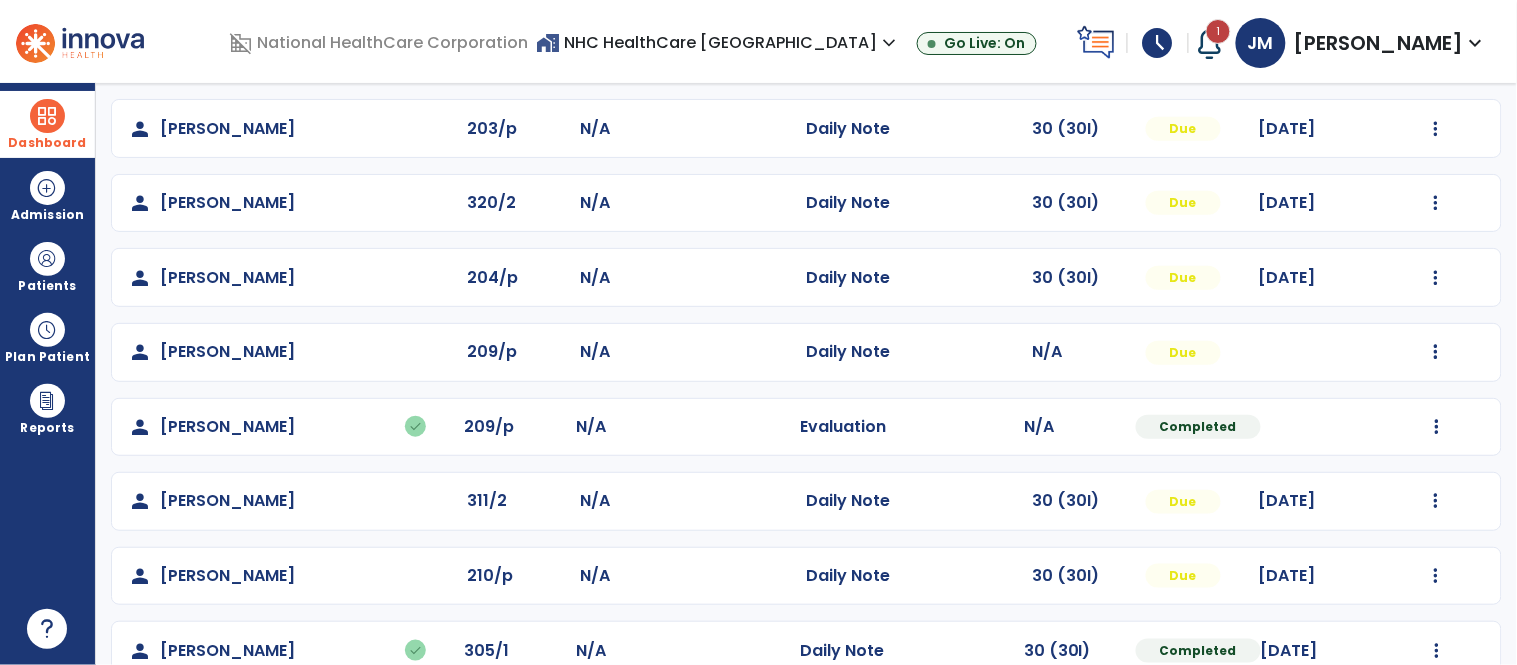 scroll, scrollTop: 310, scrollLeft: 0, axis: vertical 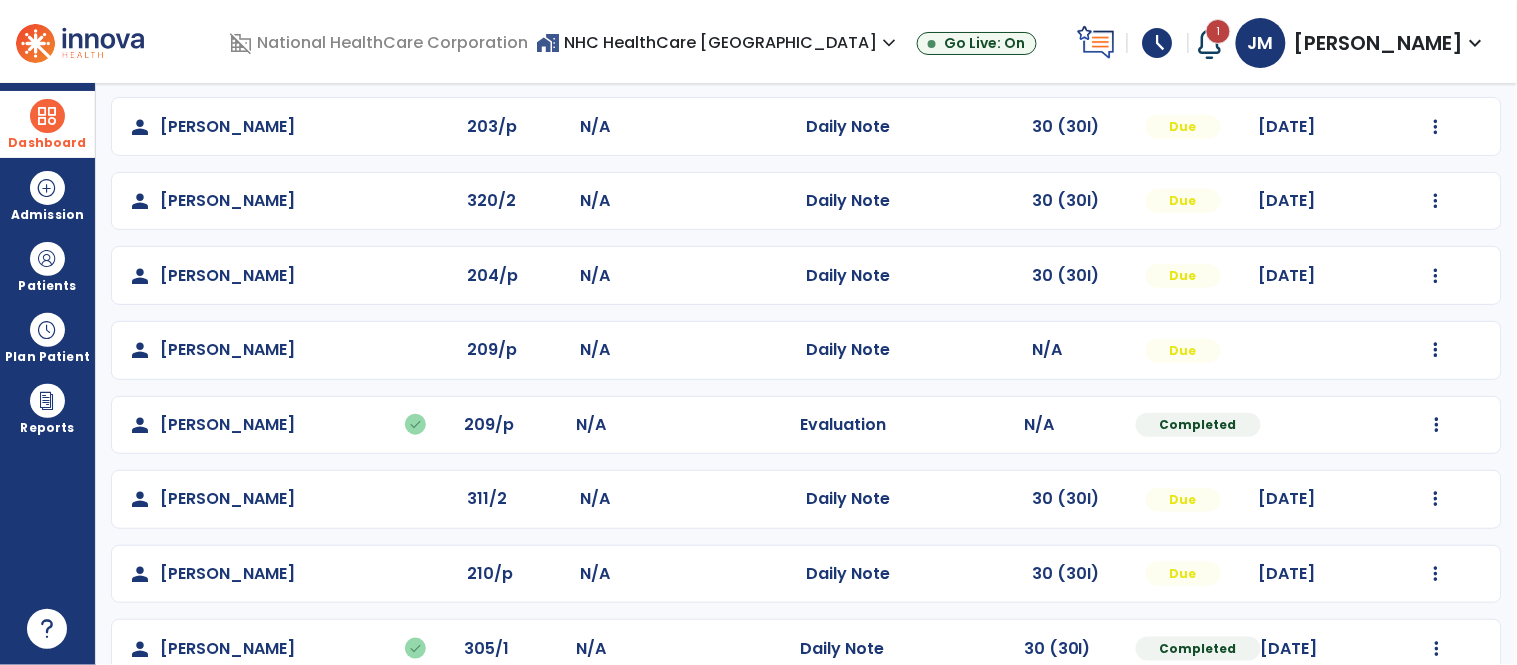 click on "Mark Visit As Complete   Reset Note   Open Document   G + C Mins" 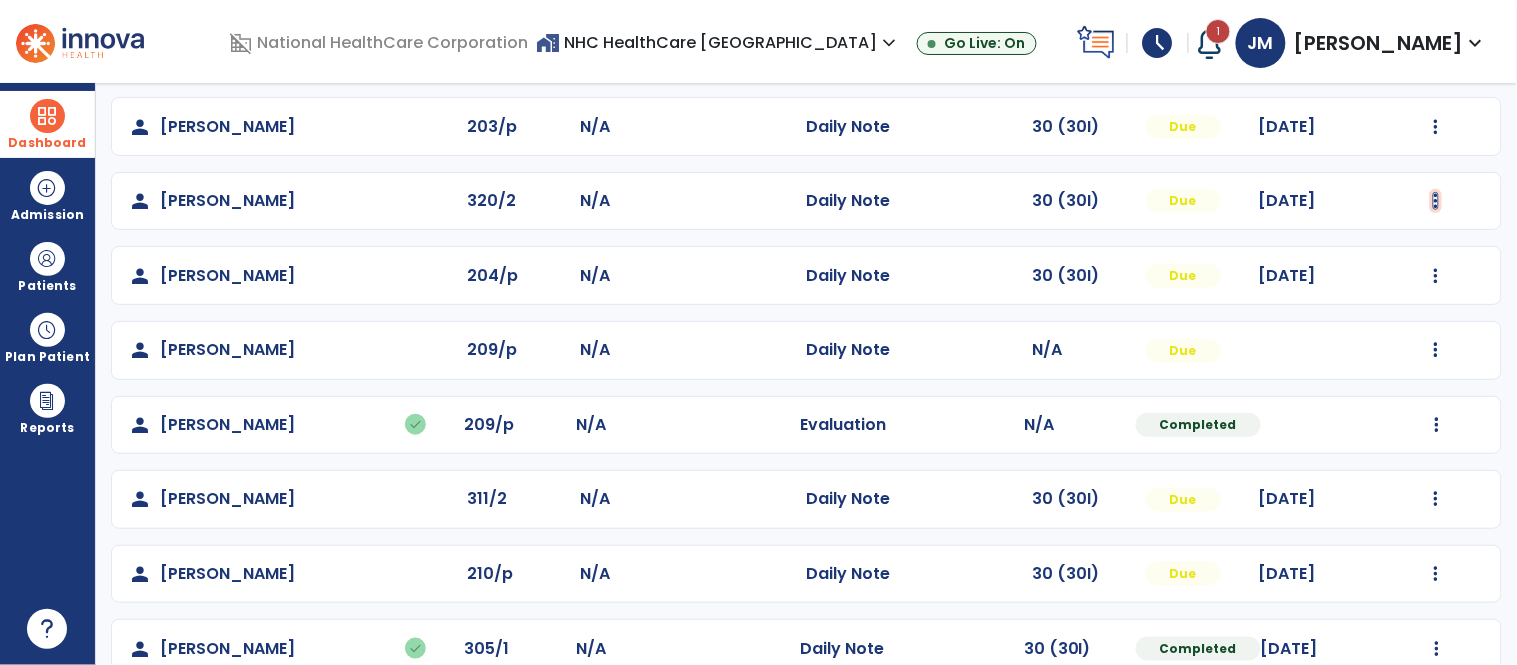 click at bounding box center [1436, -22] 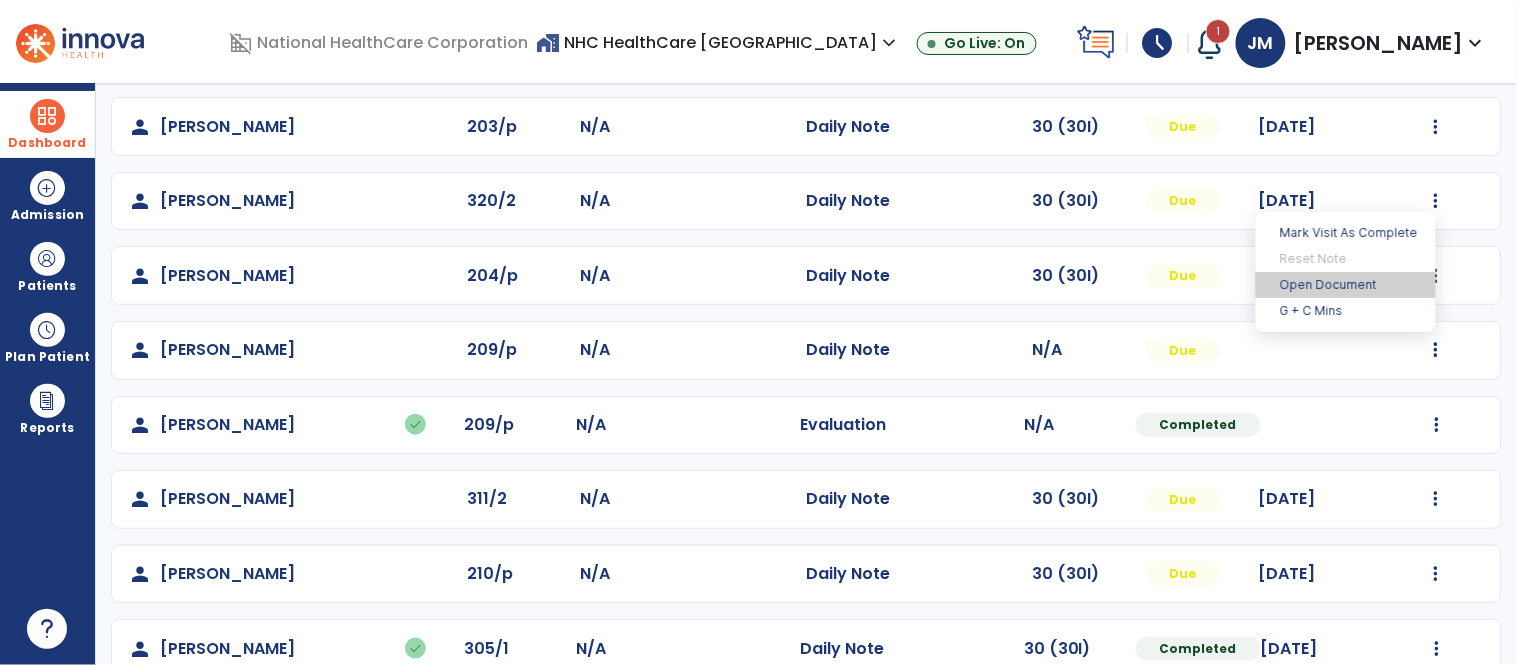click on "Open Document" at bounding box center [1346, 285] 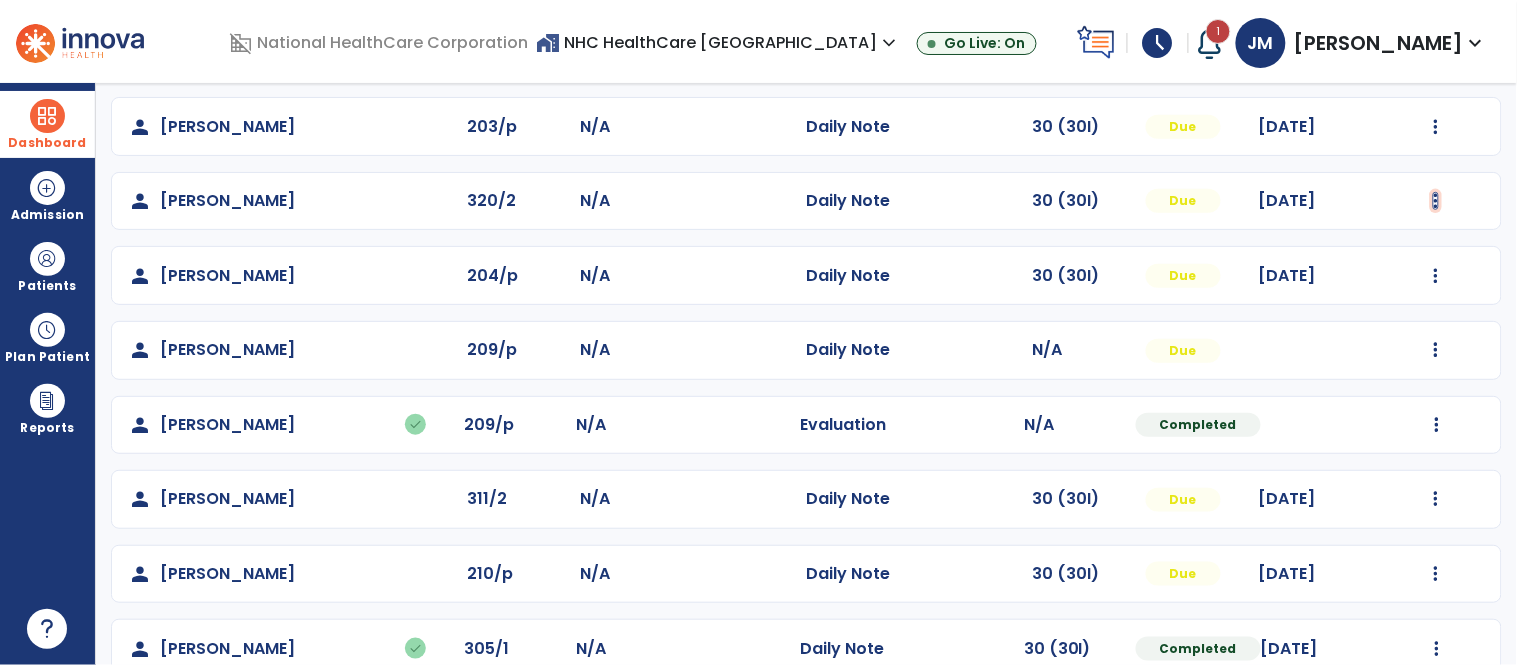 click at bounding box center [1436, -22] 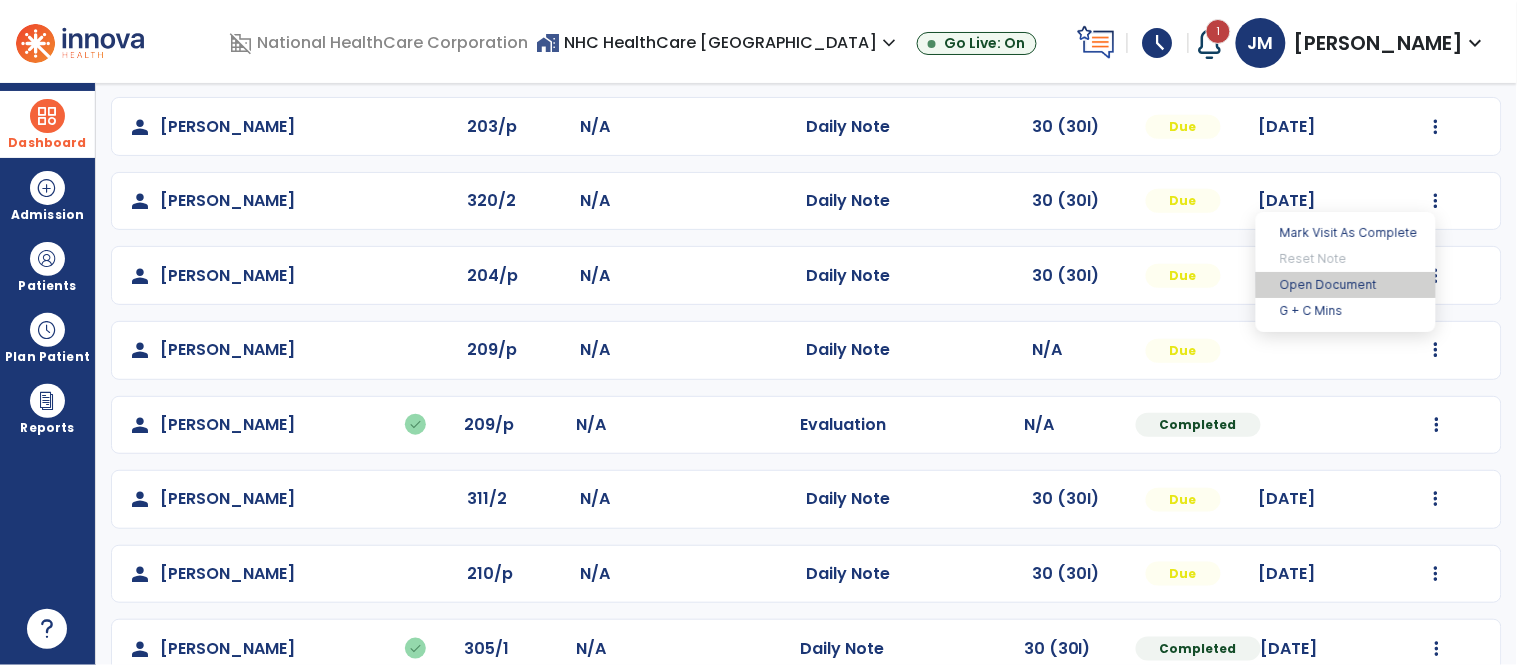 click on "Open Document" at bounding box center [1346, 285] 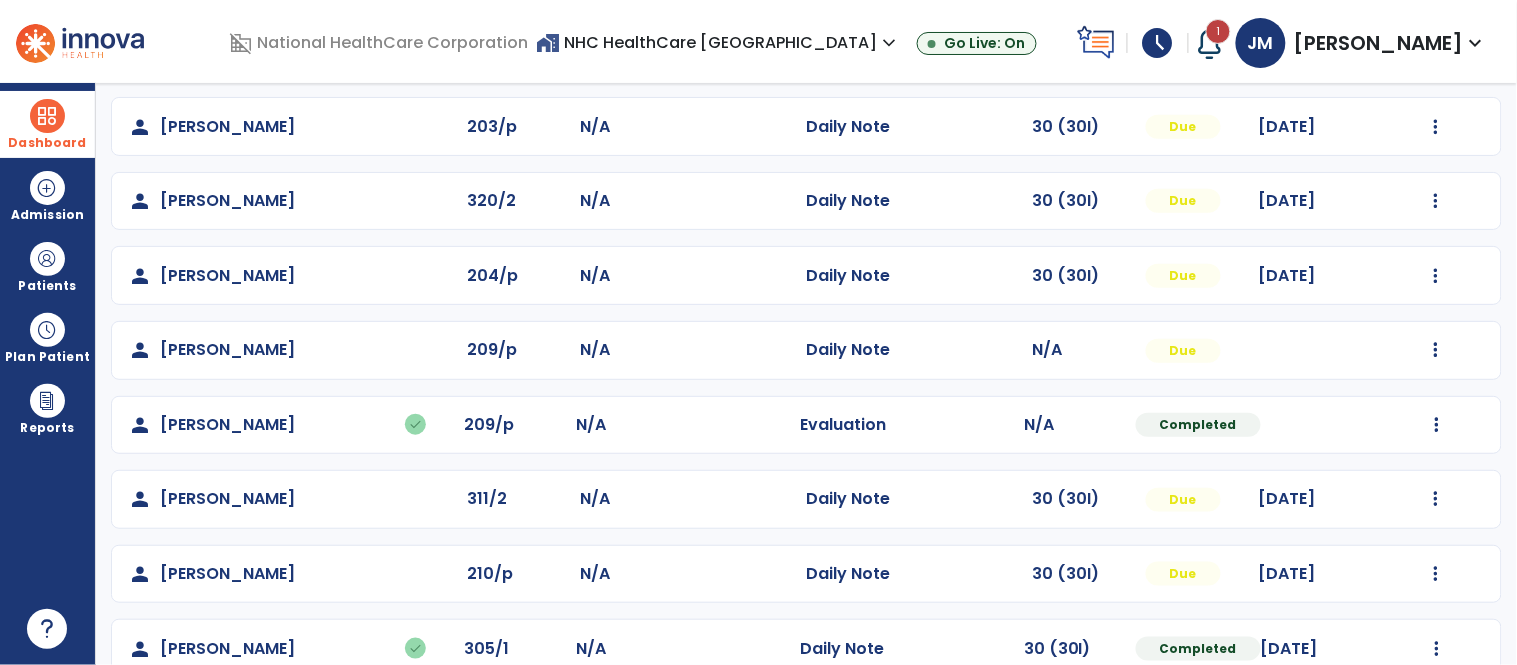 click on "domain_disabled   National HealthCare Corporation   home_work   NHC HealthCare Chattanooga   expand_more   NHC HealthCare Chattanooga  Go Live: On schedule My Time:   Thursday, Jul 10    ***** stop  Stop   Open your timecard  arrow_right 1 Notifications Mark as read Request to add (OT) discharge Note - Patrick Childers Mon Jul 07 2025 at 10:35 AM | NHC HealthCare Chattanooga Request to add (OT) discharge Note - Terry Willingham Mon Jun 30 2025 at 10:29 AM | NHC HealthCare Chattanooga Request to add (OT) discharge Note - Manuel Ruiz Mon Jun 30 2025 at 10:28 AM | NHC HealthCare Chattanooga Request to add (OT) discharge Note - Annette Frye Mon Jun 30 2025 at 10:27 AM | NHC HealthCare Chattanooga Request to add (OT) discharge Note - William Harp Mon Jun 30 2025 at 10:26 AM | NHC HealthCare Chattanooga See all Notifications  JM   Manley, Jamichael   expand_more   home   Home   person   Profile   help   Help   logout   Log out" at bounding box center (758, 41) 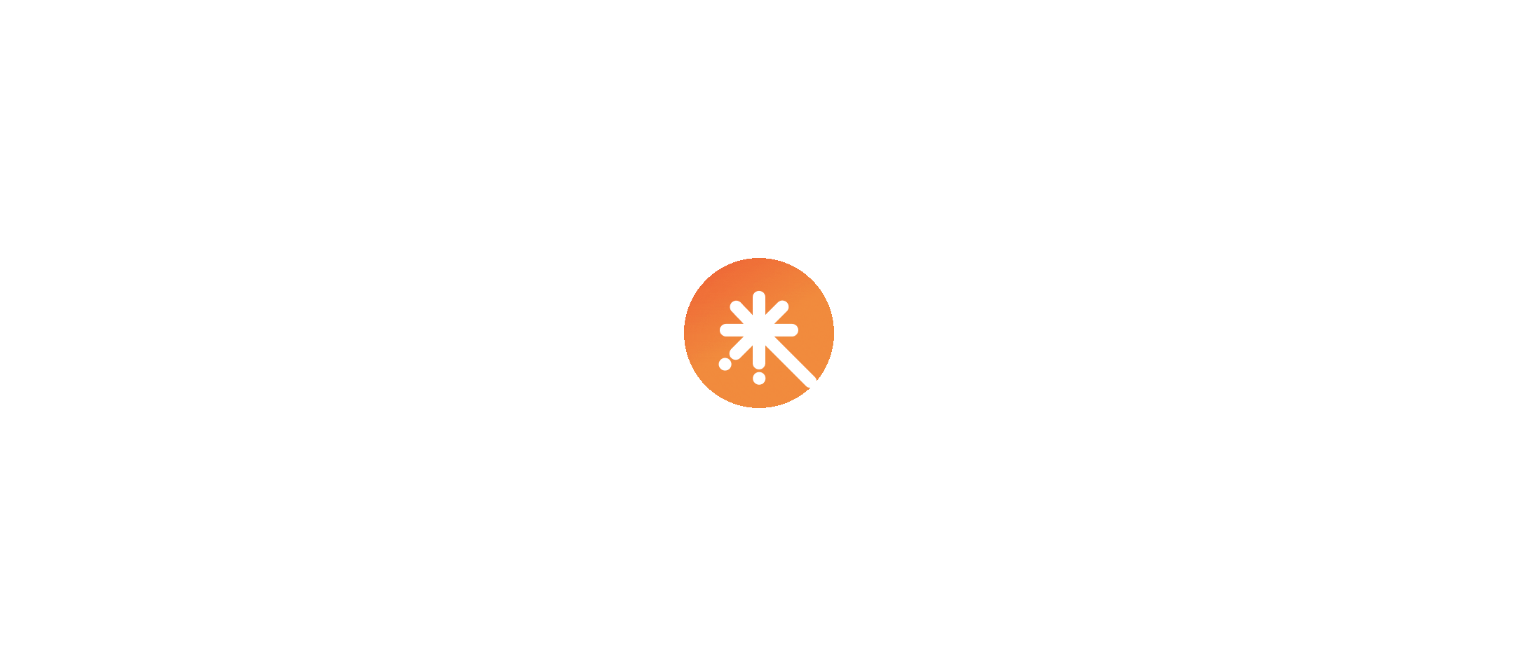 scroll, scrollTop: 0, scrollLeft: 0, axis: both 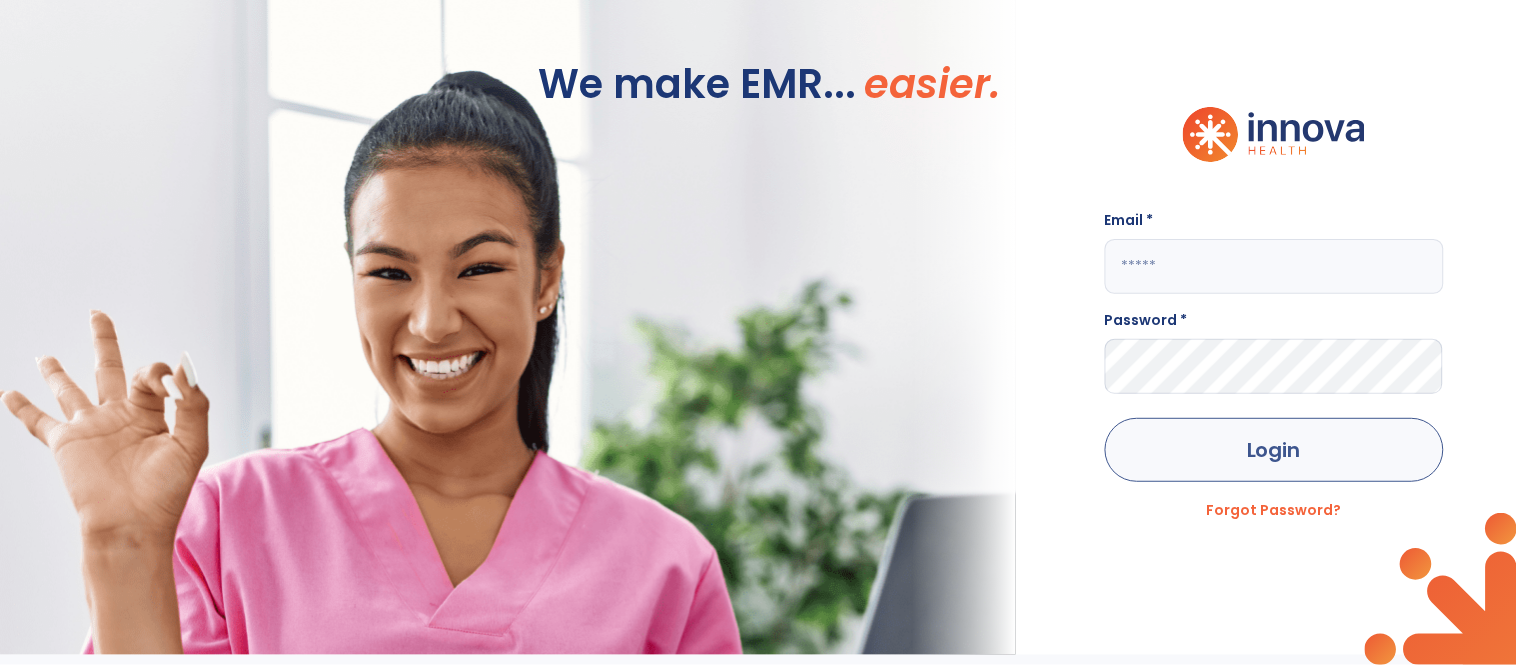 type on "**********" 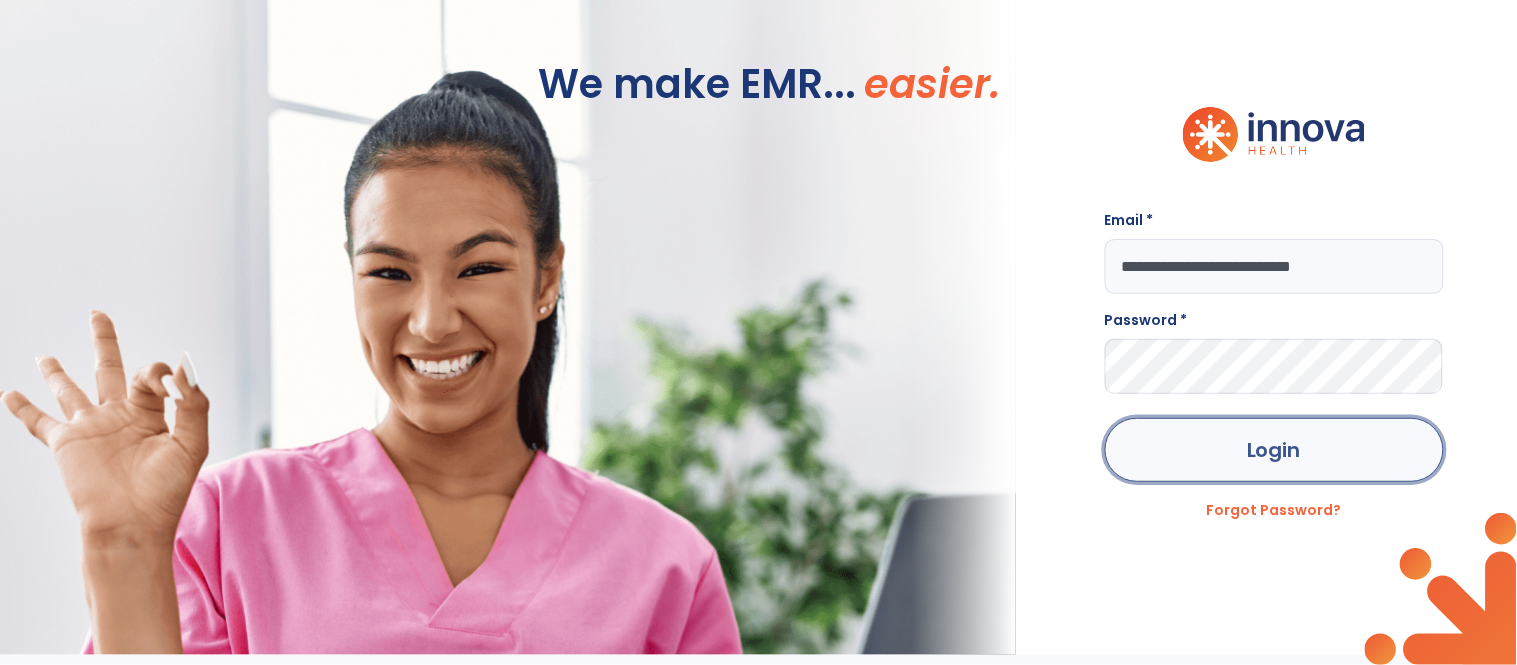 click on "Login" 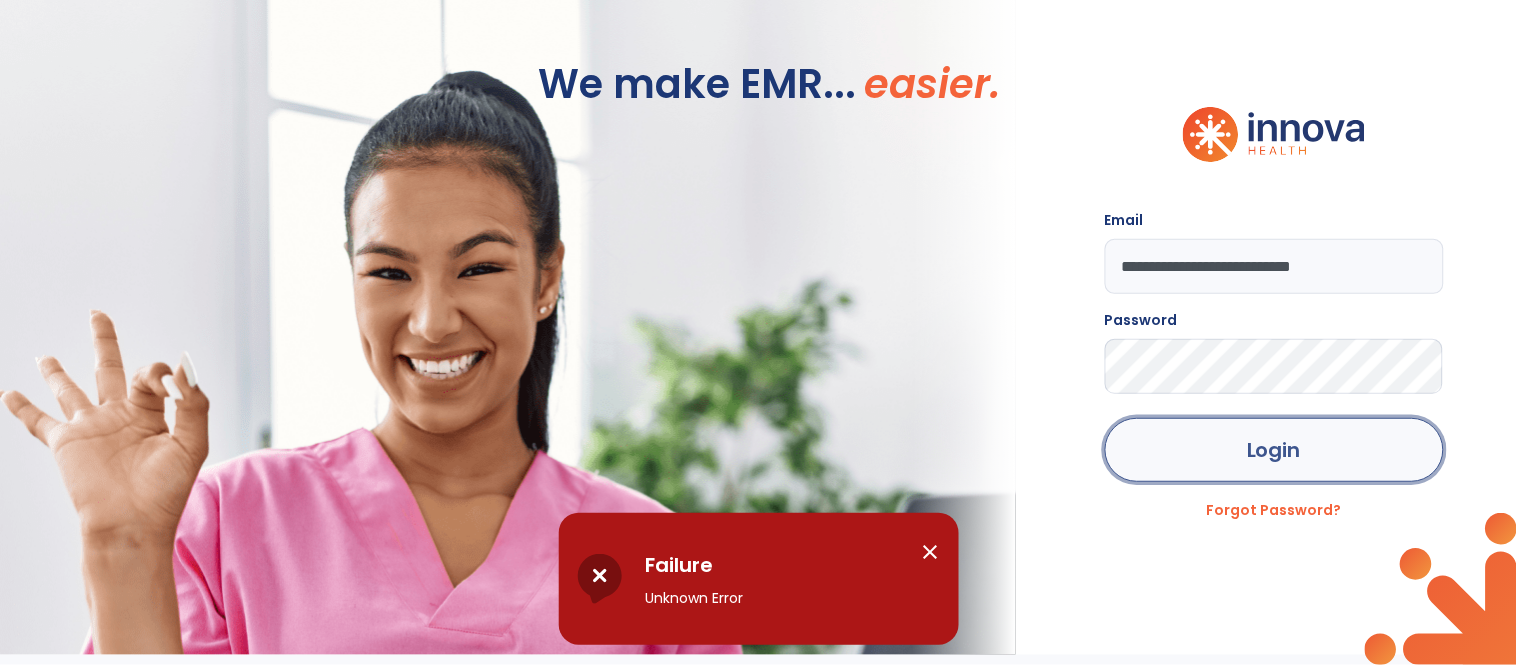 click on "Login" 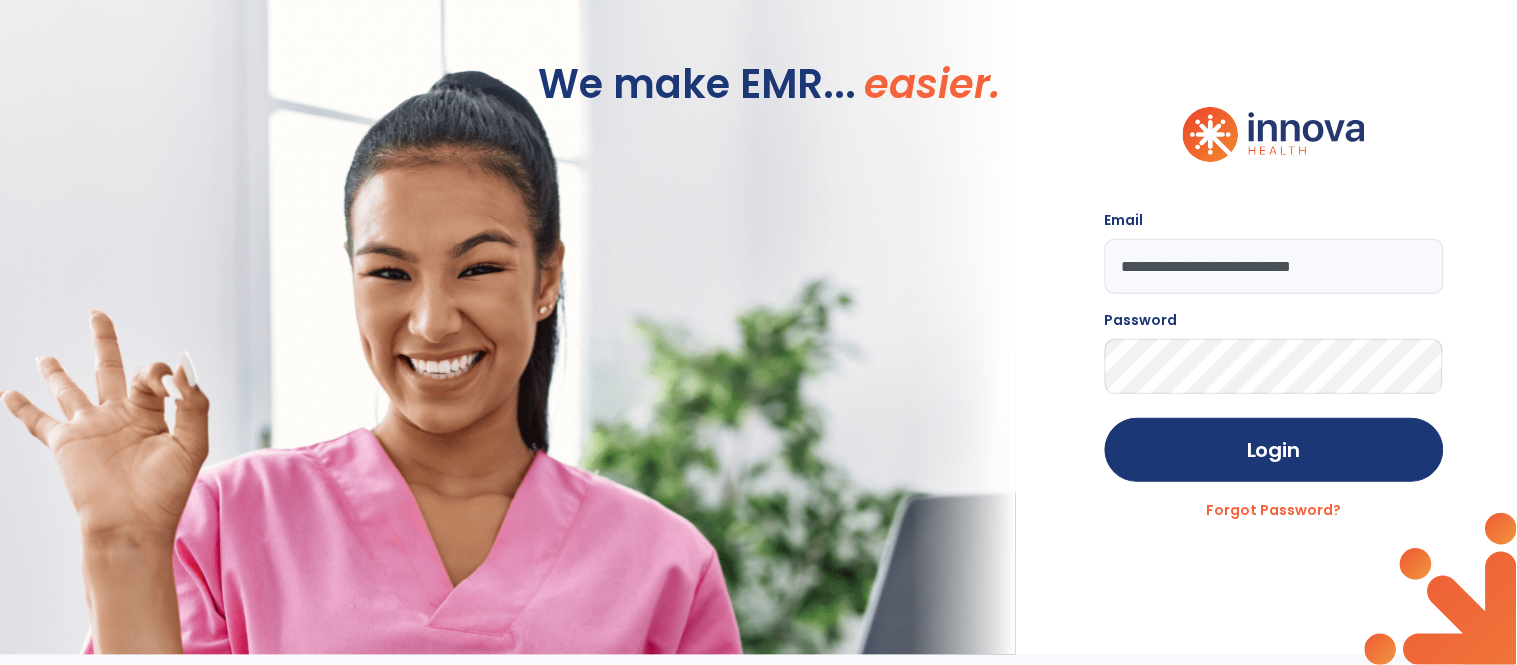 click on "**********" 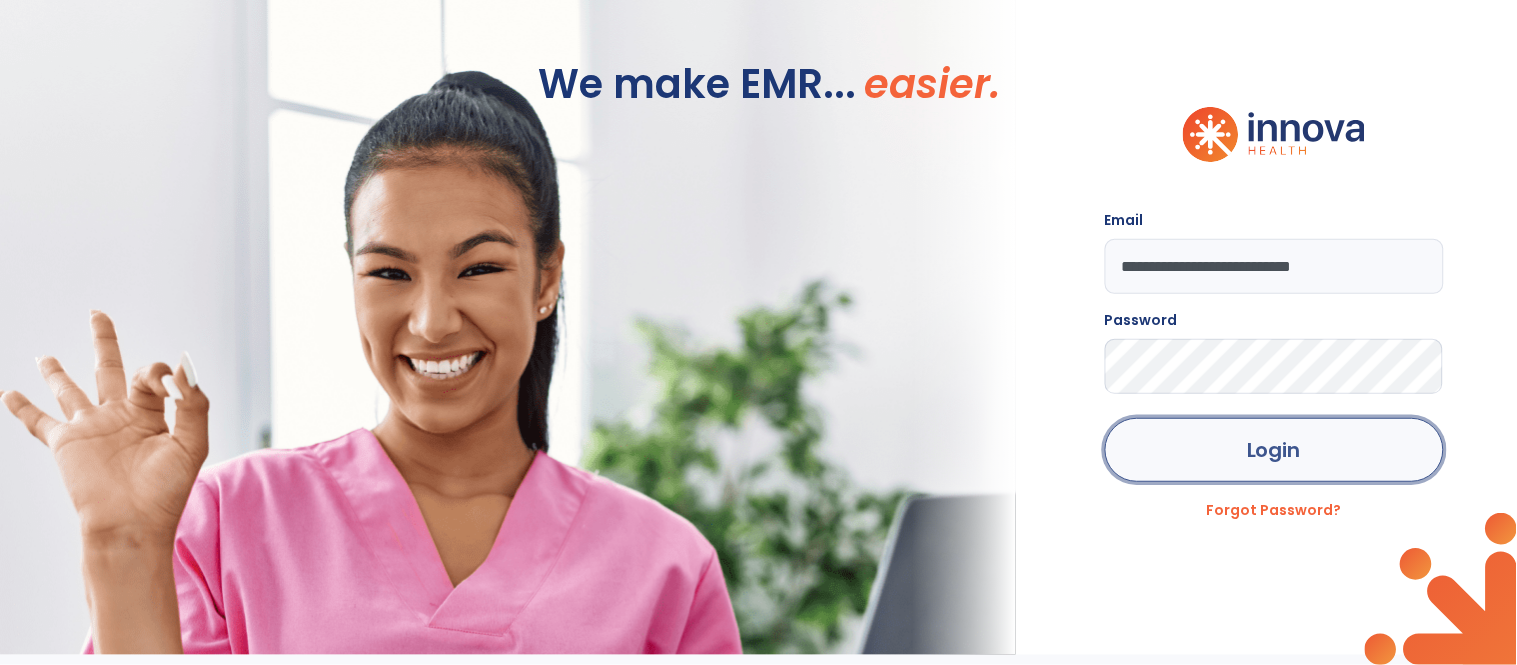 click on "Login" 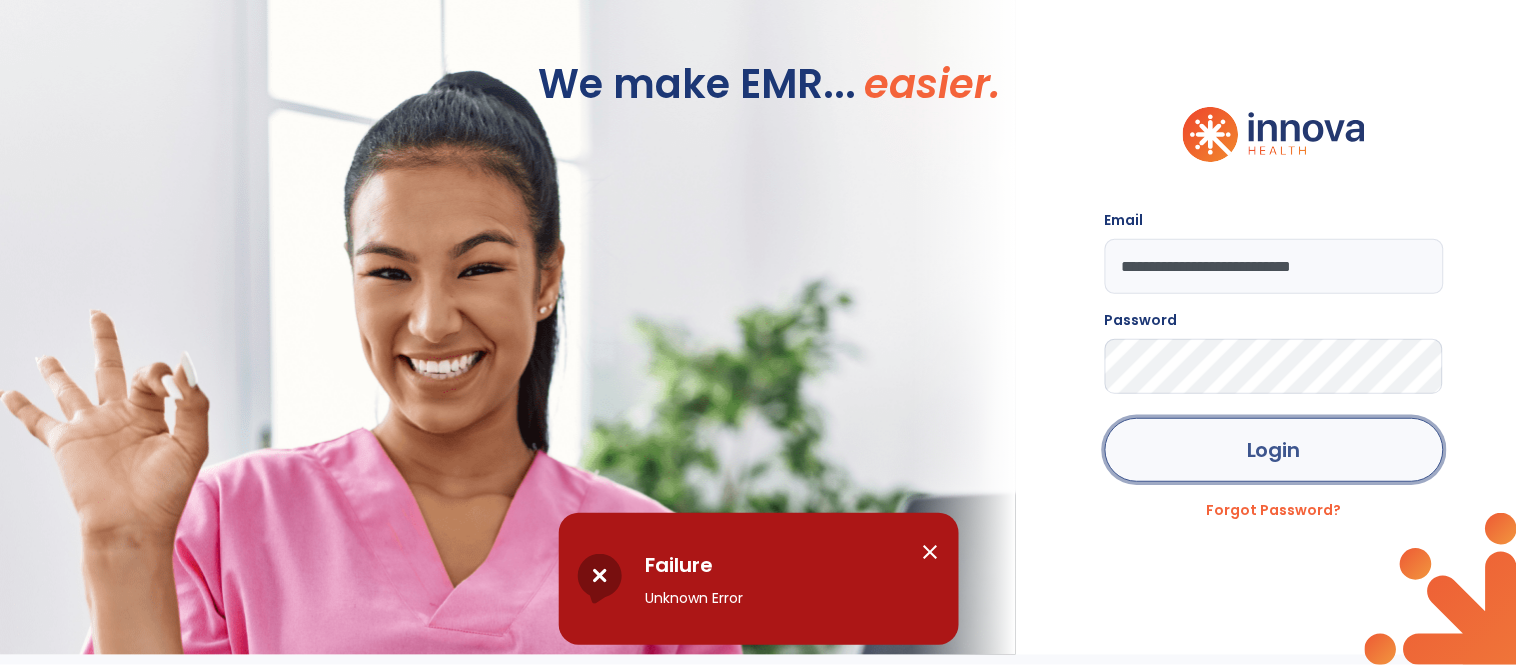 click on "Login" 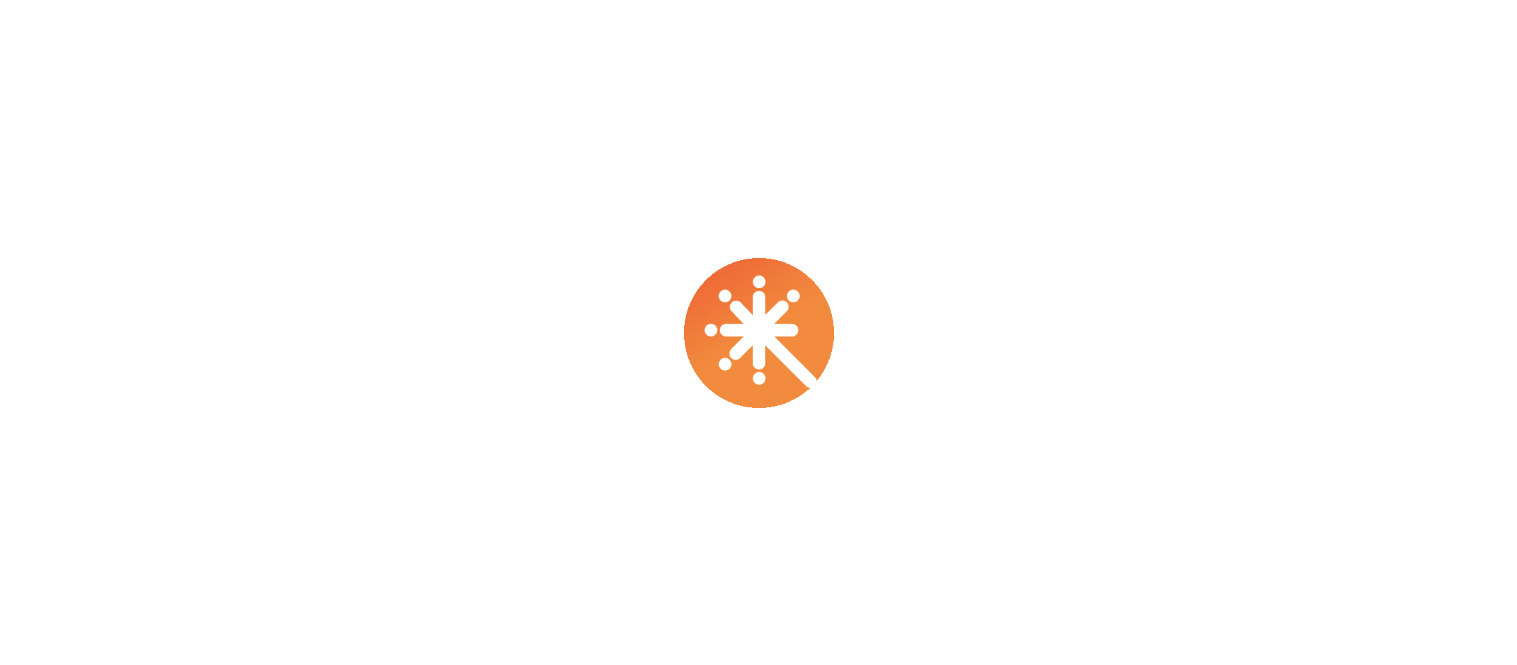 scroll, scrollTop: 0, scrollLeft: 0, axis: both 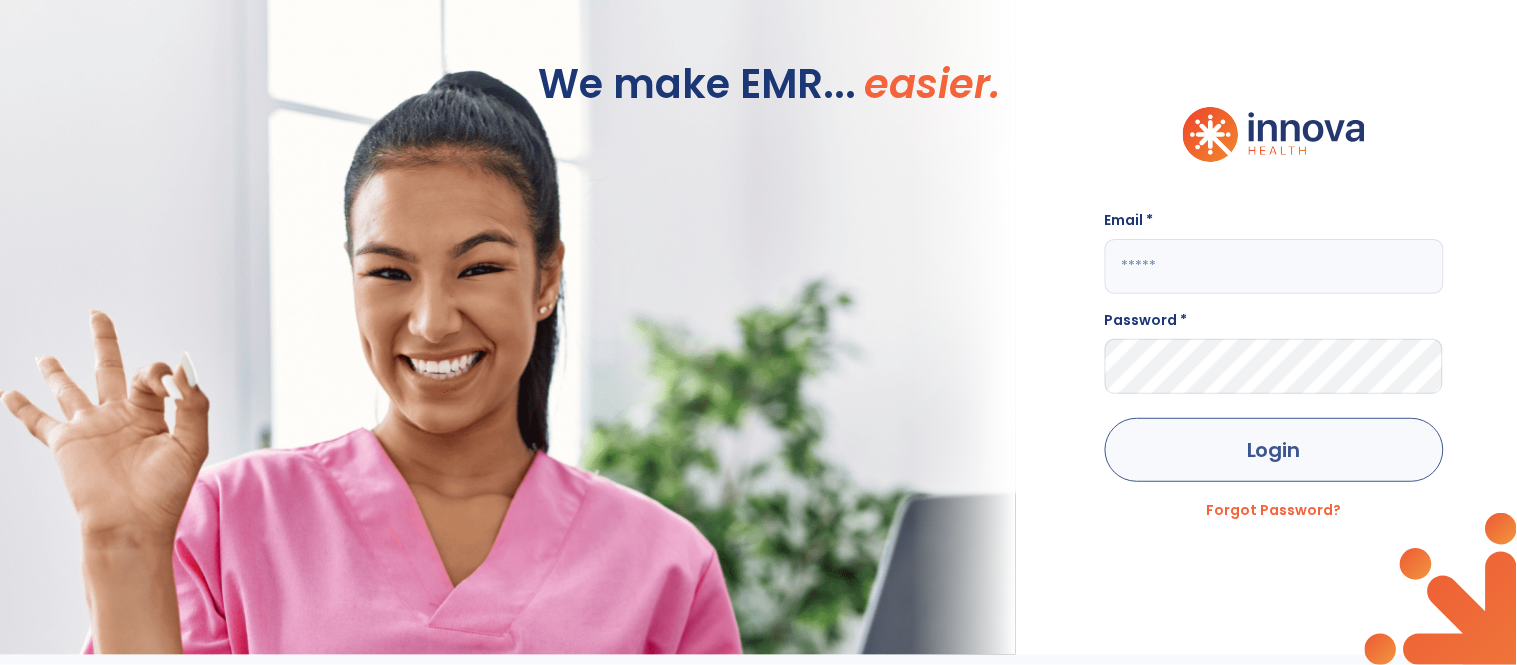 type on "**********" 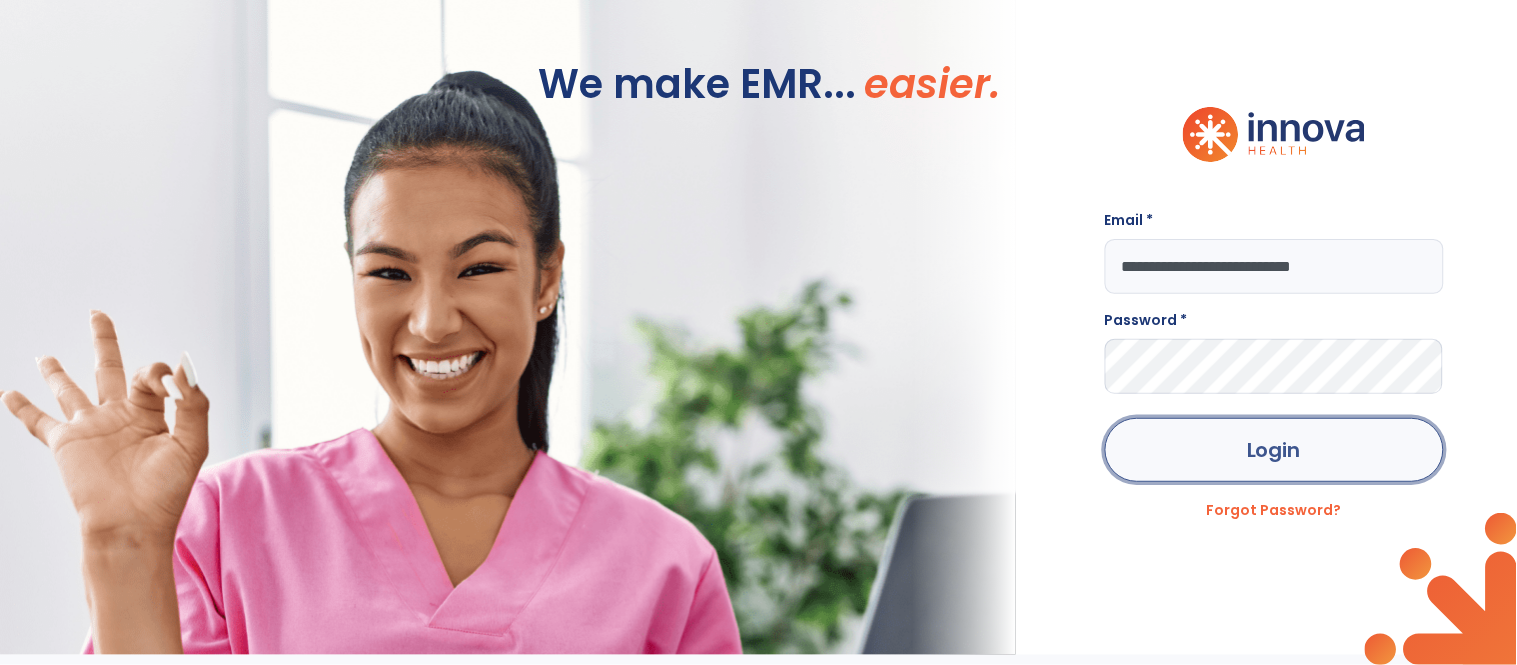 click on "Login" 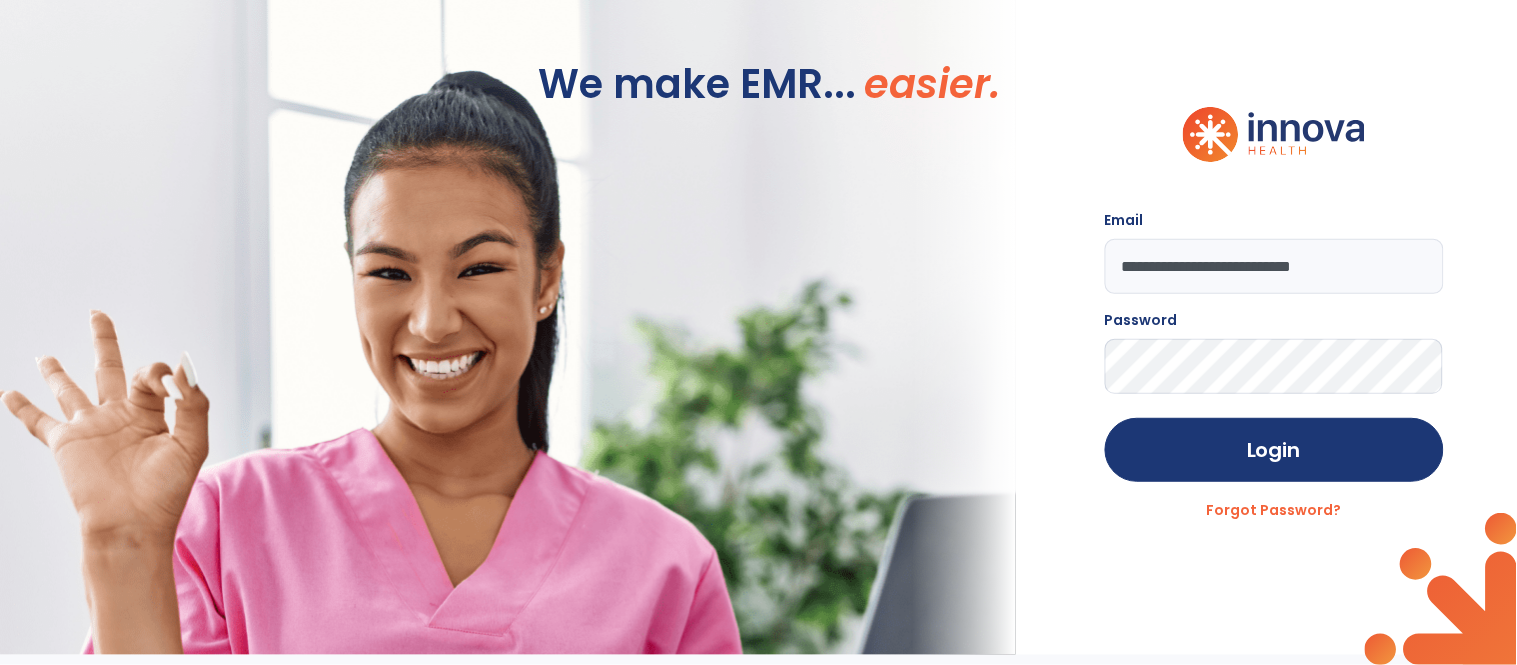 click on "Forgot Password?" 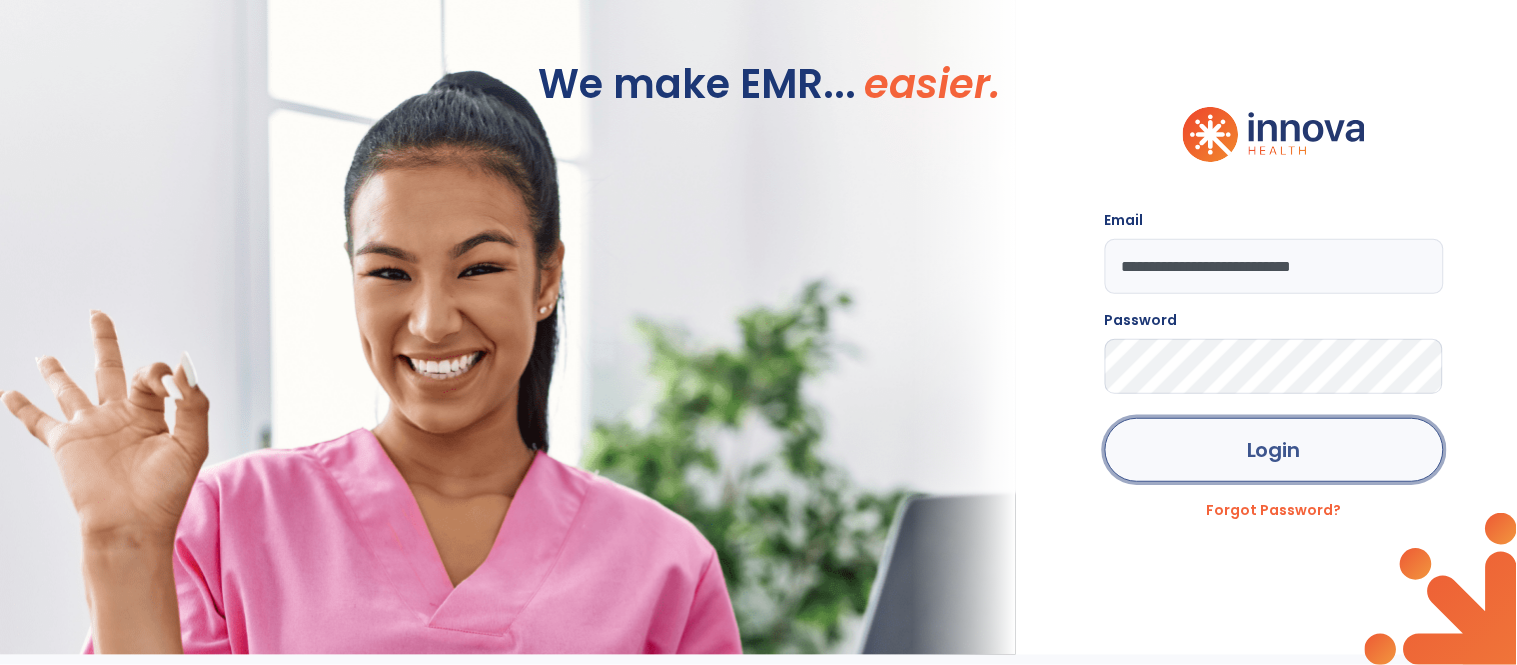 click on "Login" 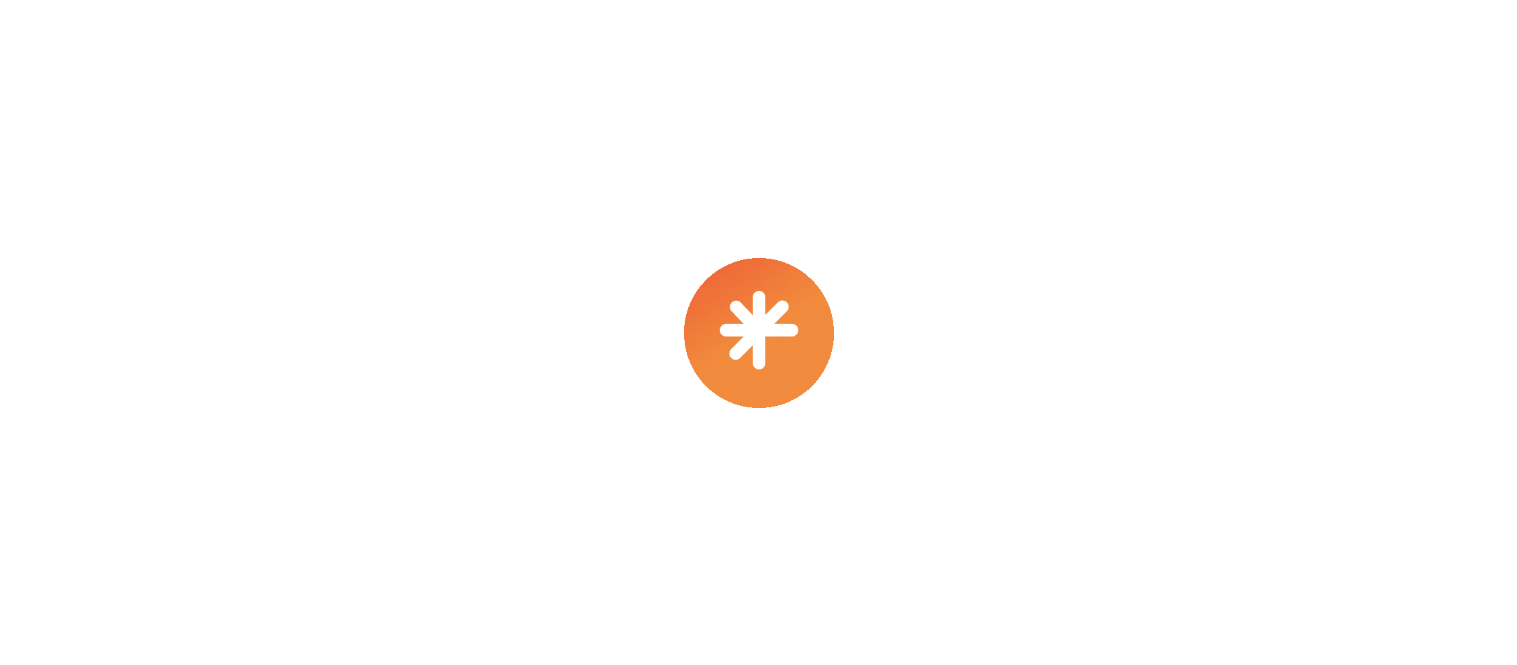 scroll, scrollTop: 0, scrollLeft: 0, axis: both 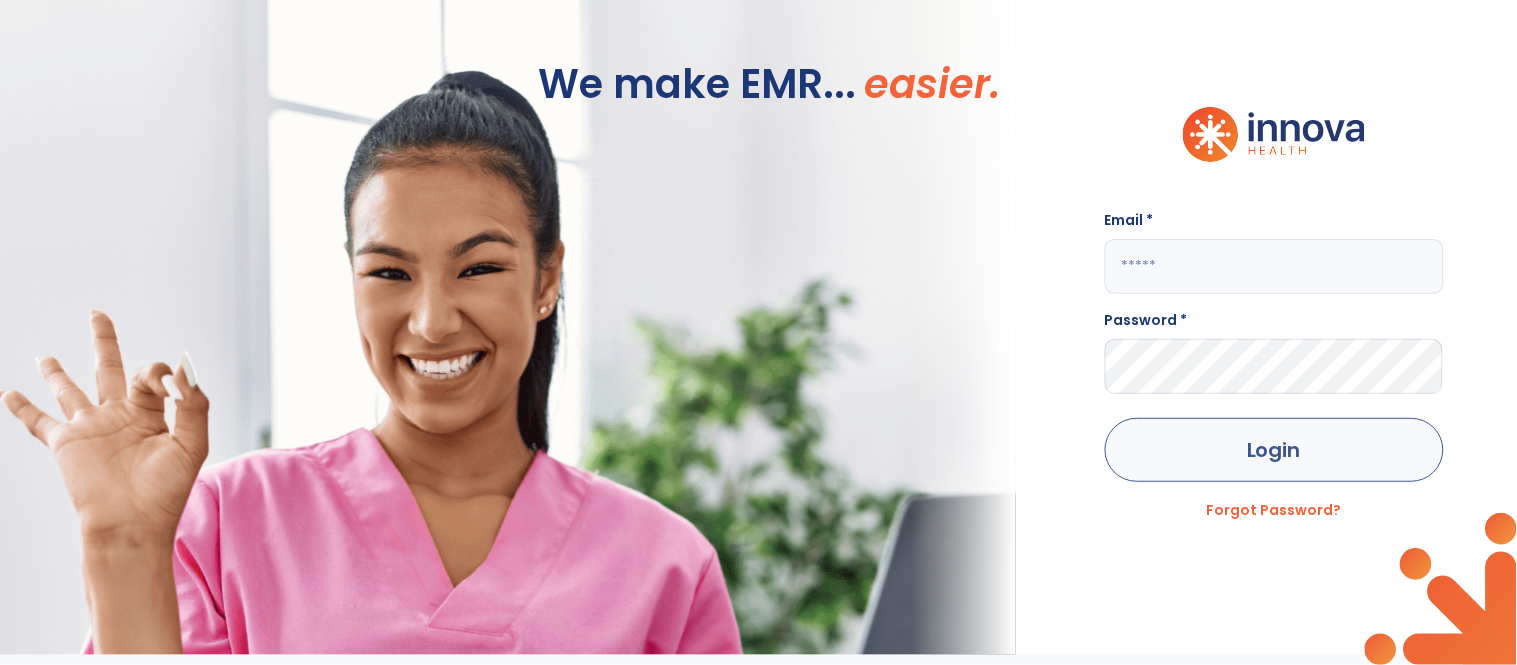 type on "**********" 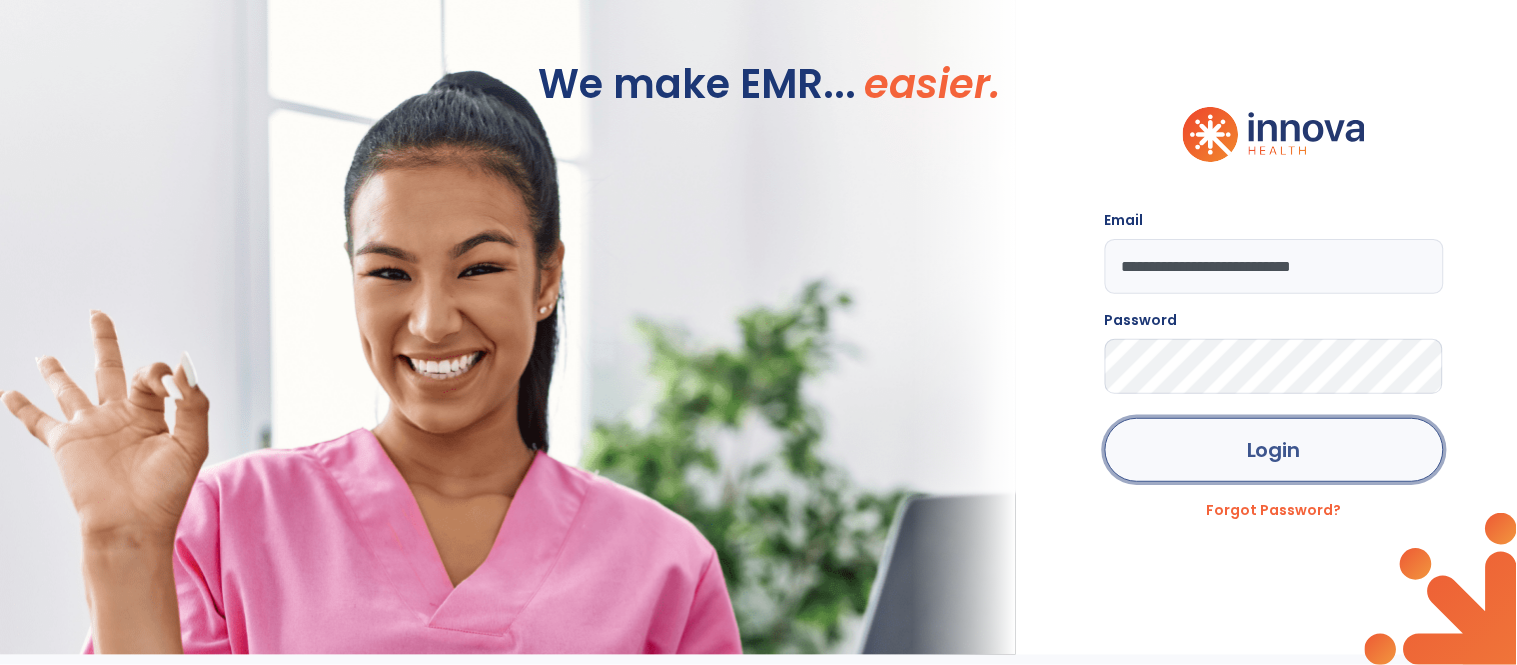 click on "Login" 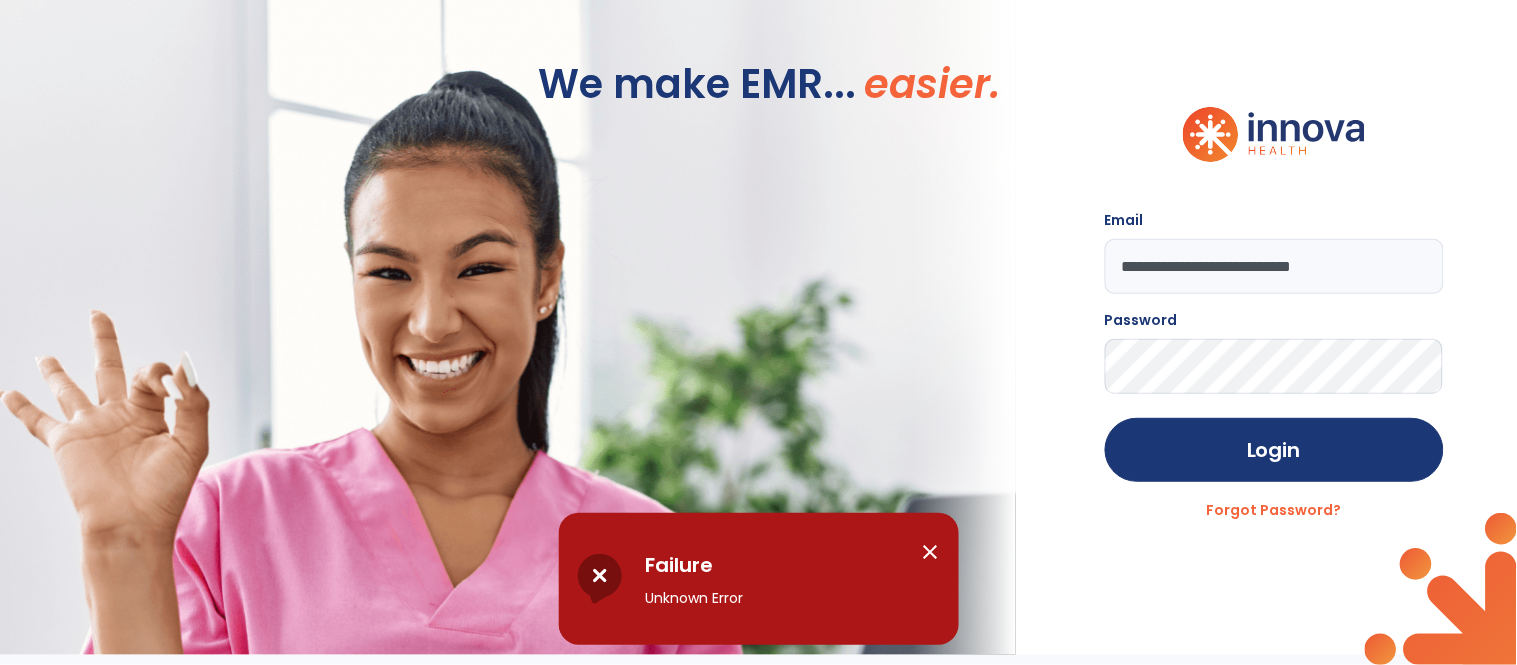 click on "close" at bounding box center [939, 579] 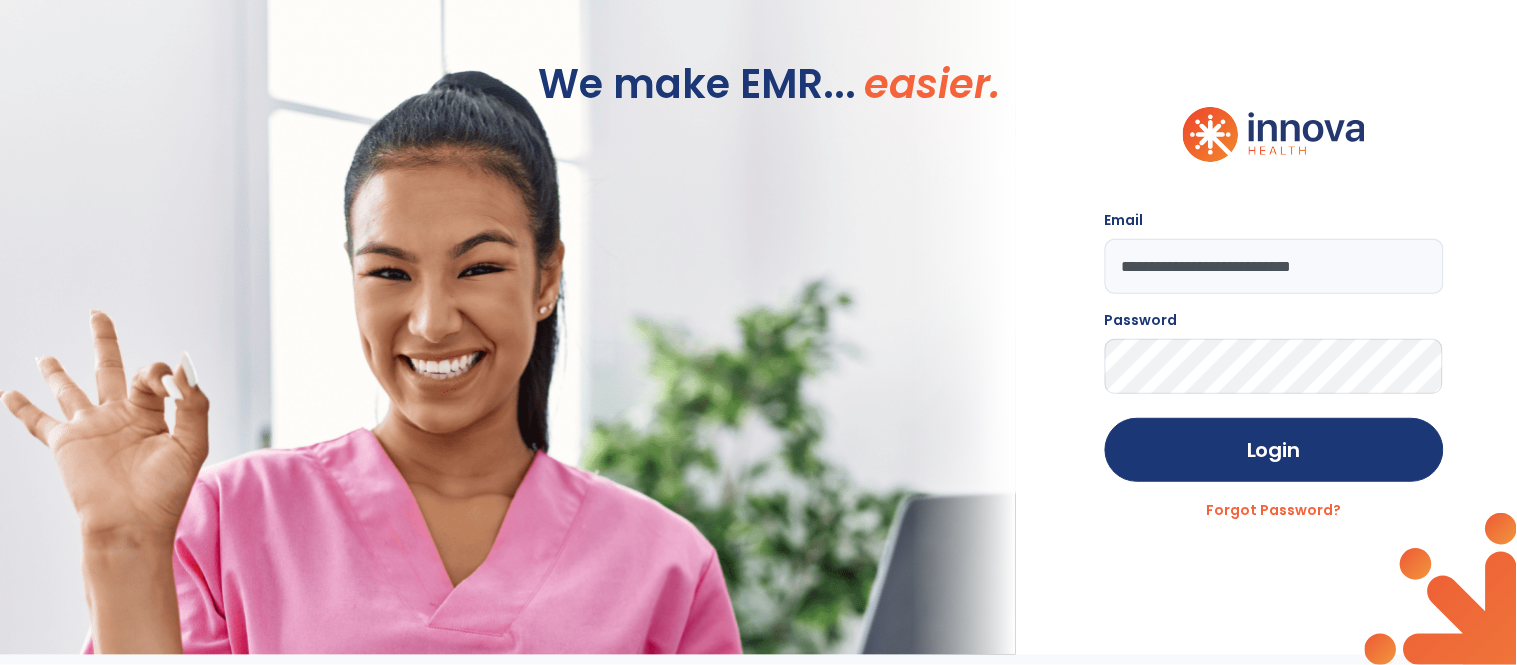click on "**********" 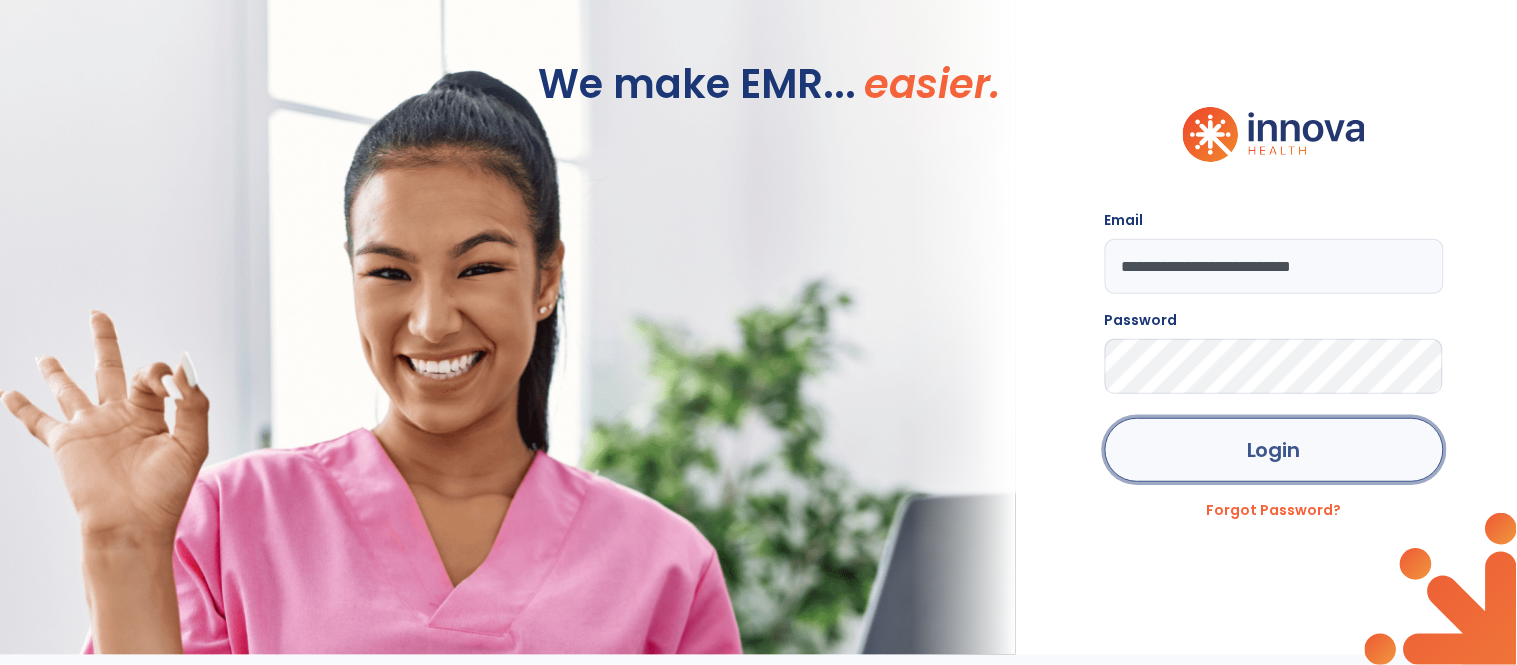 click on "Login" 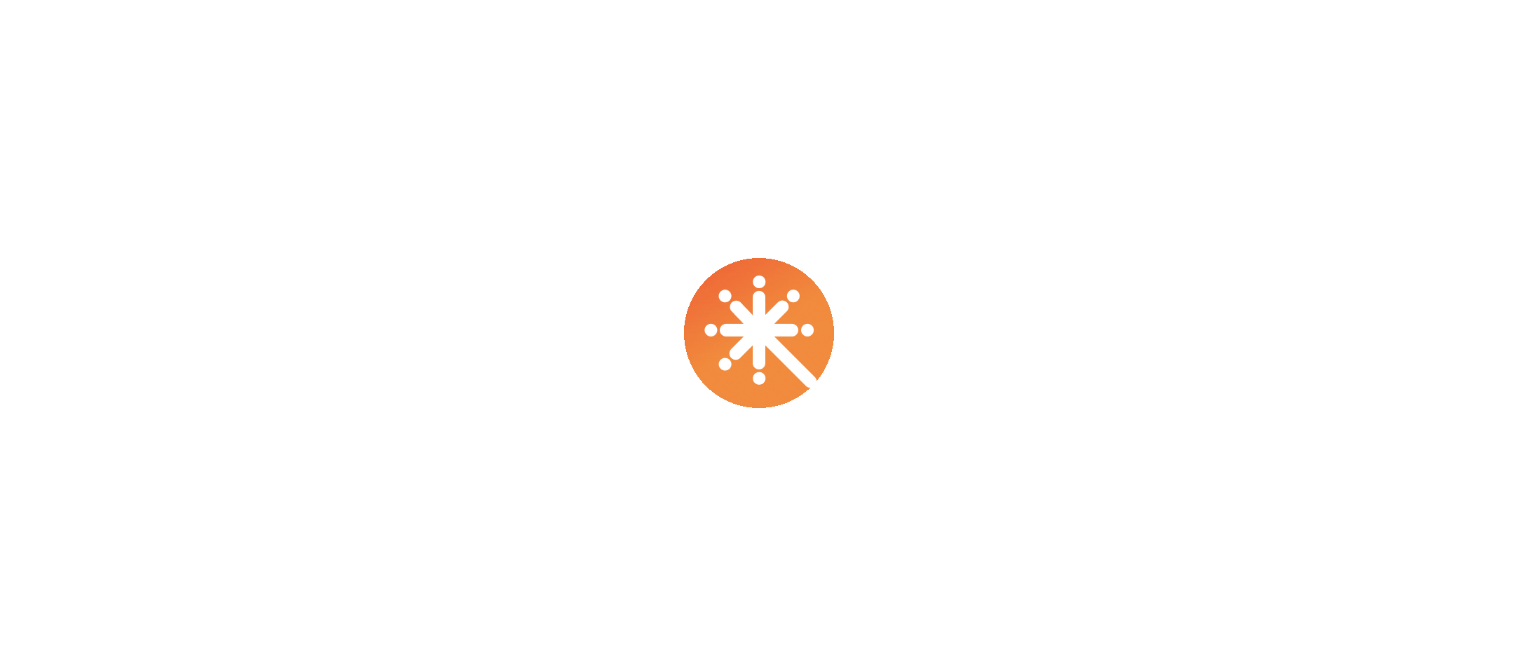 scroll, scrollTop: 0, scrollLeft: 0, axis: both 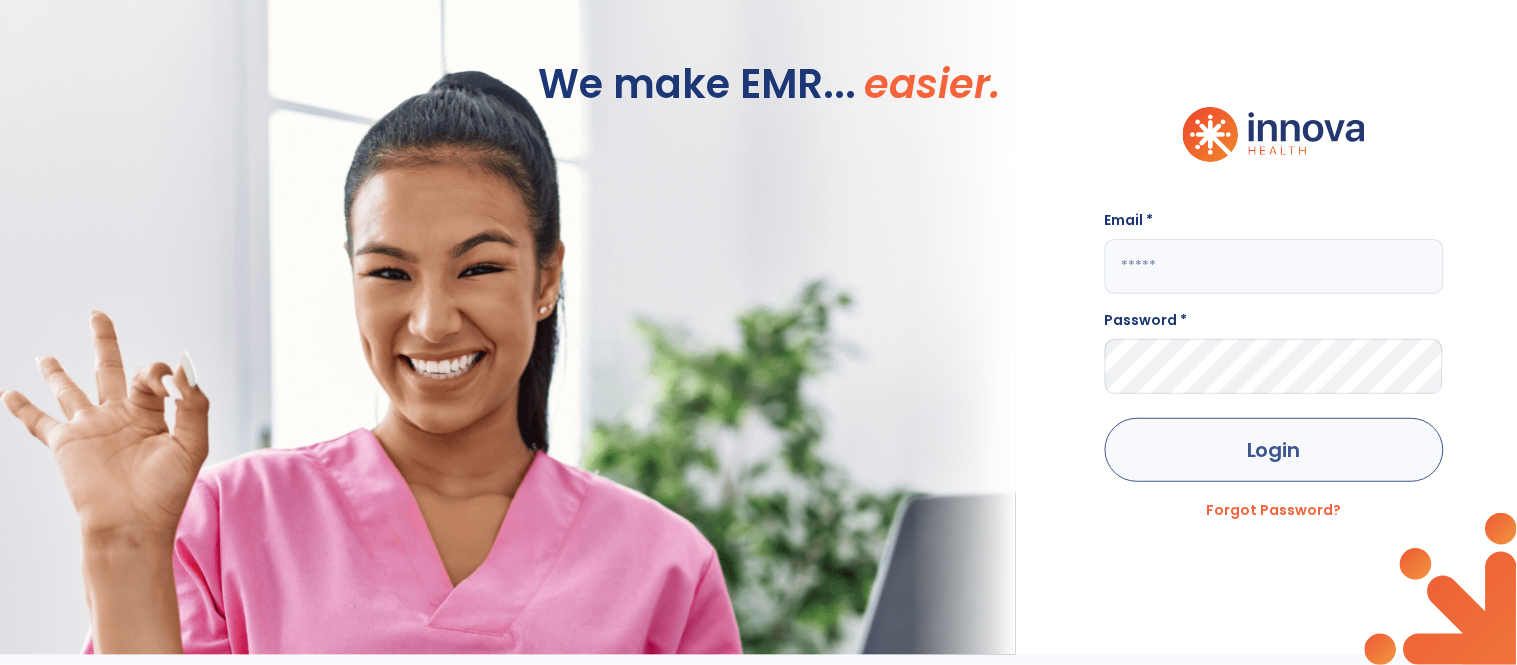 type on "**********" 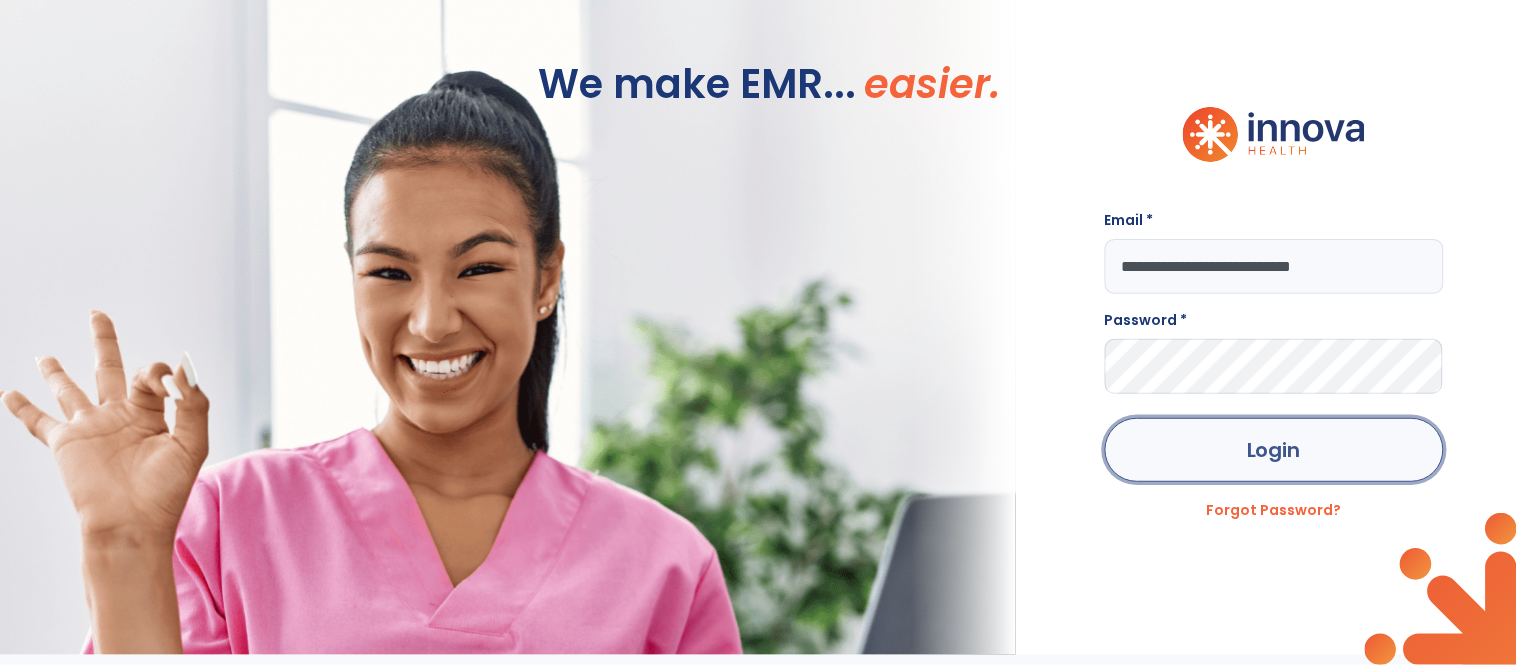 click on "Login" 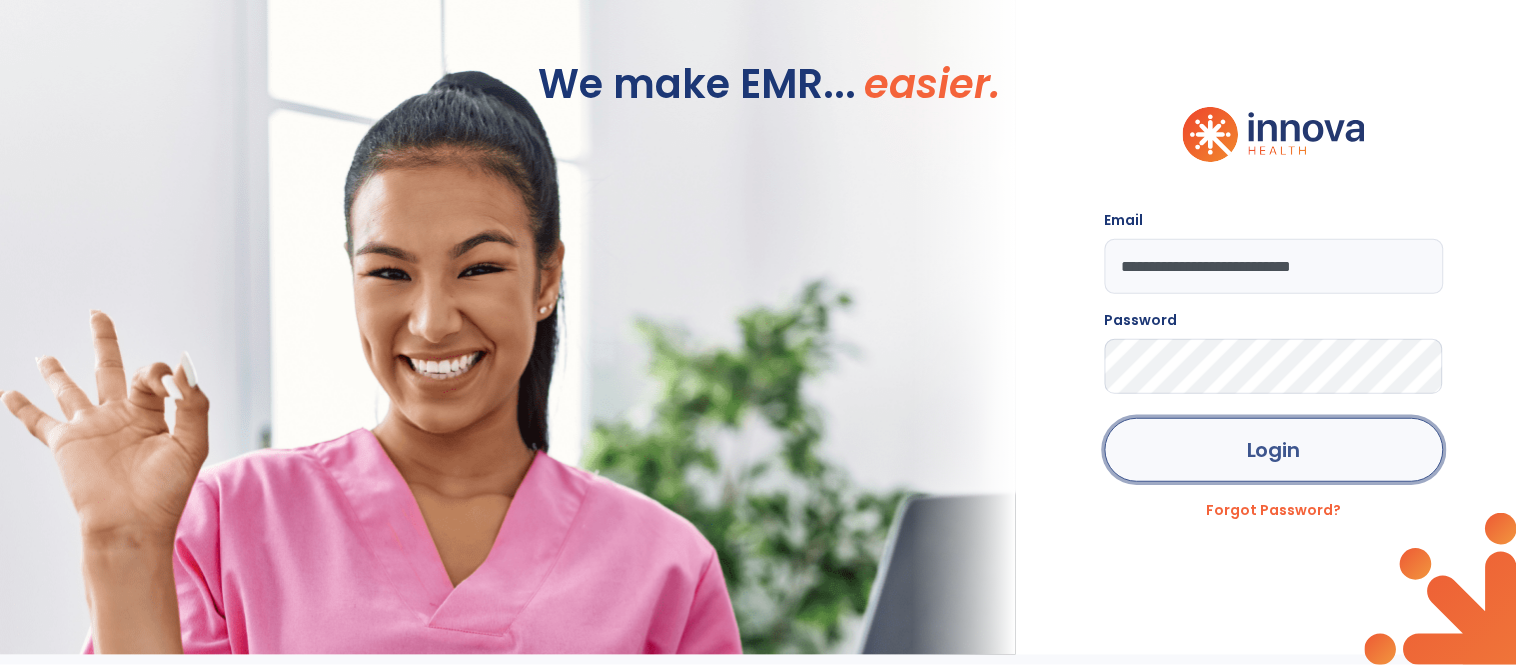 click on "Login" 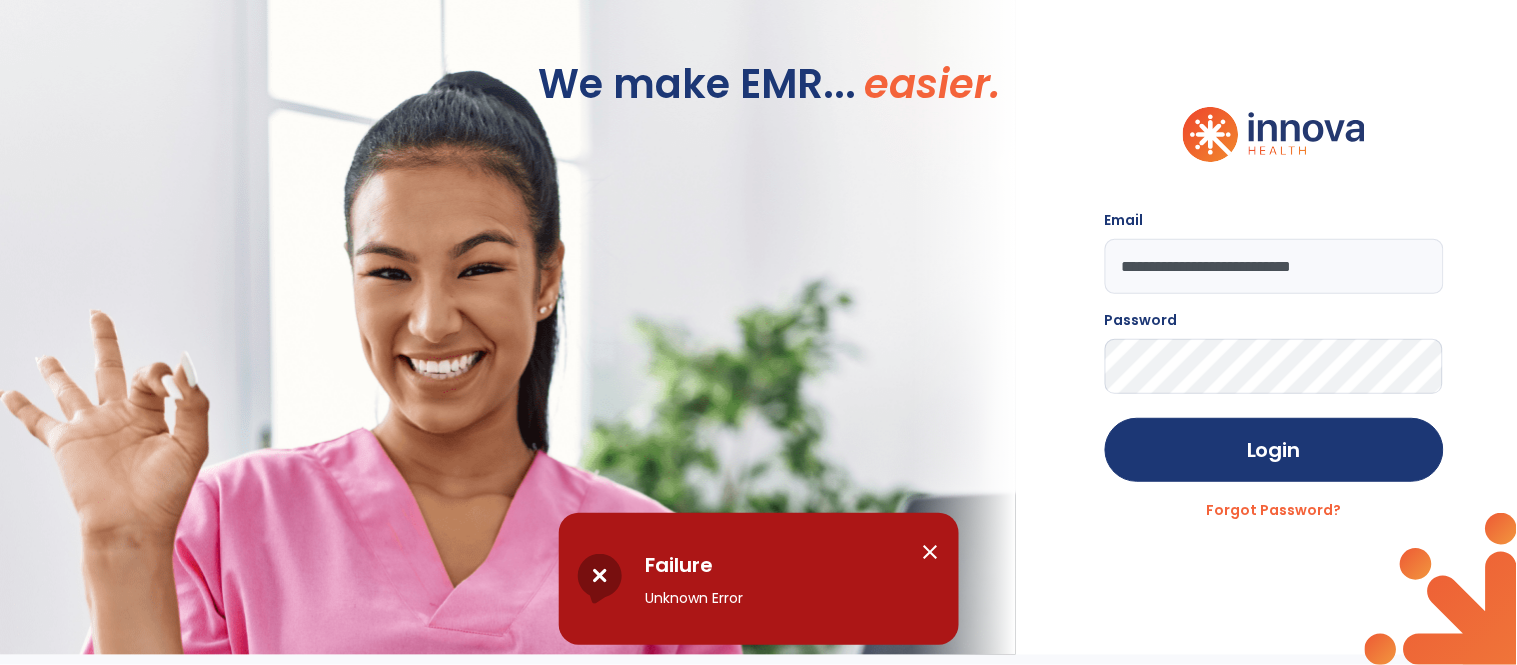 click on "Failure Unknown Error" at bounding box center (776, 587) 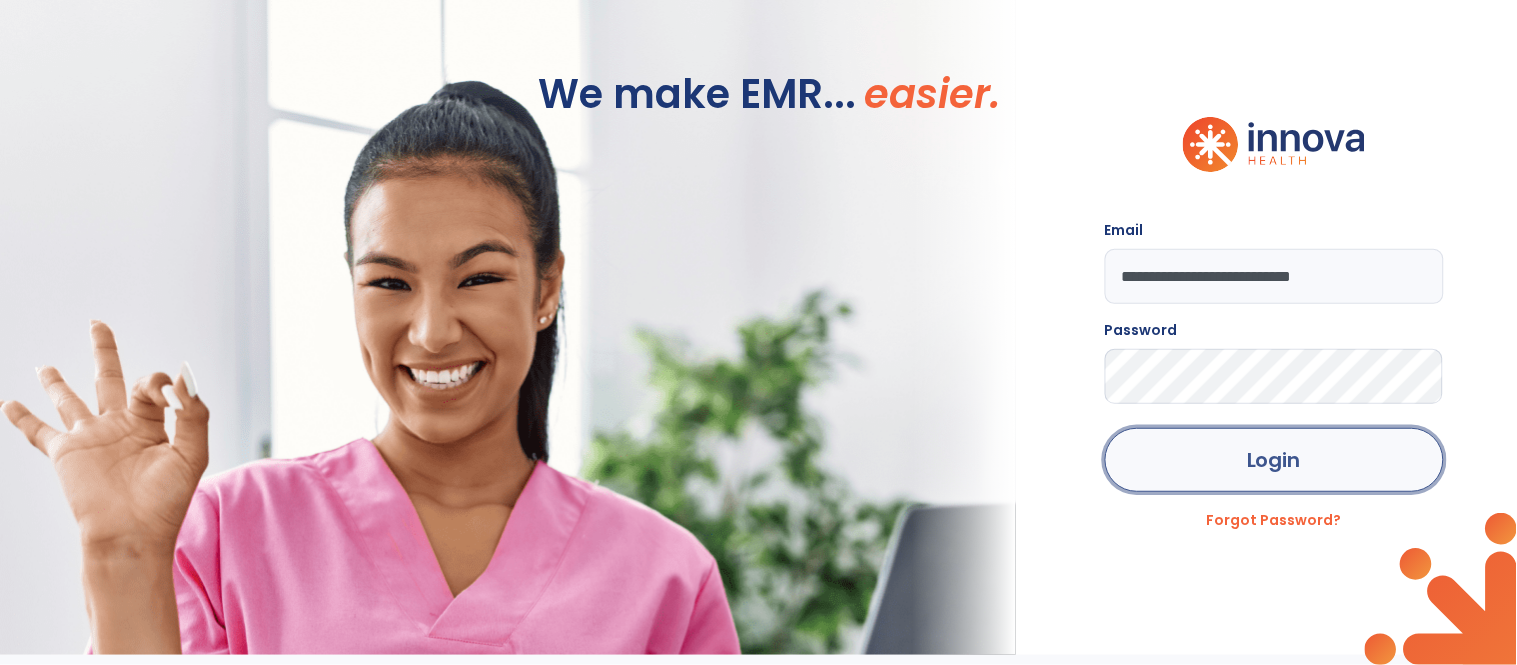 click on "Login" 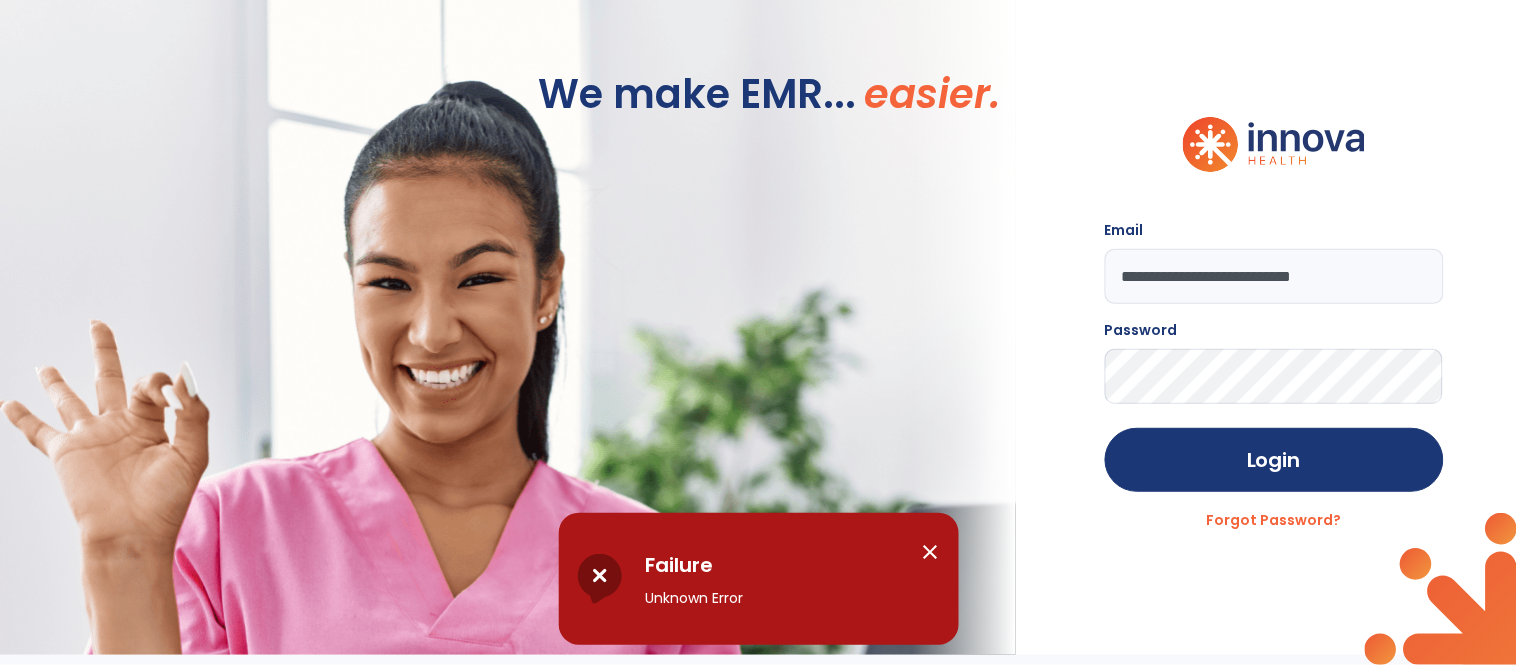 click on "close" at bounding box center [931, 552] 